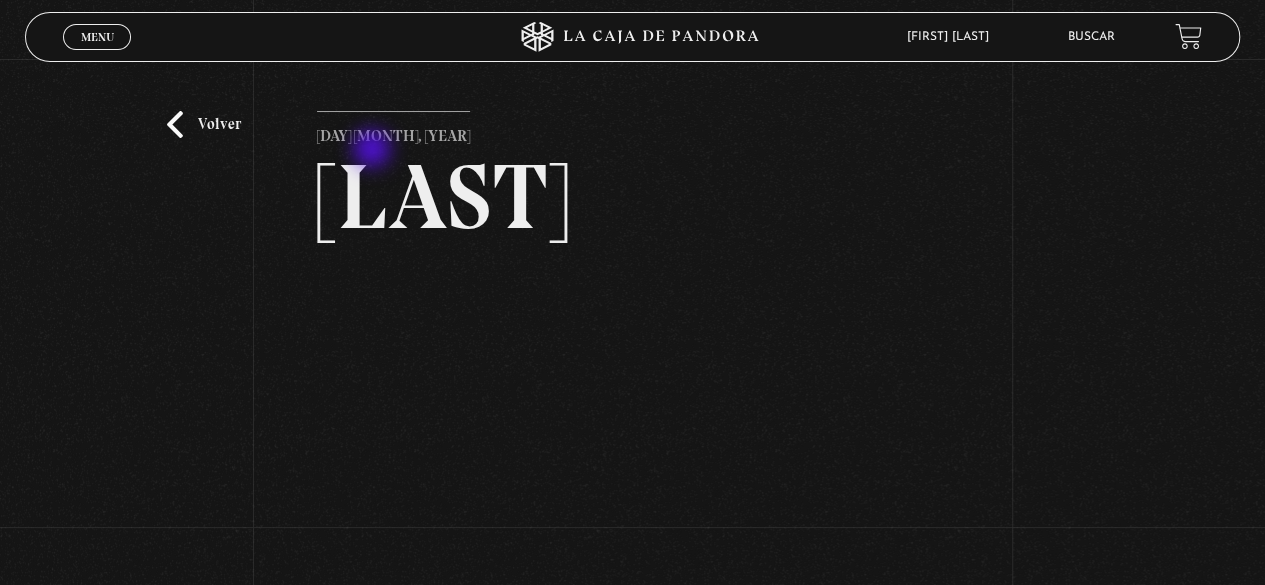 scroll, scrollTop: 0, scrollLeft: 0, axis: both 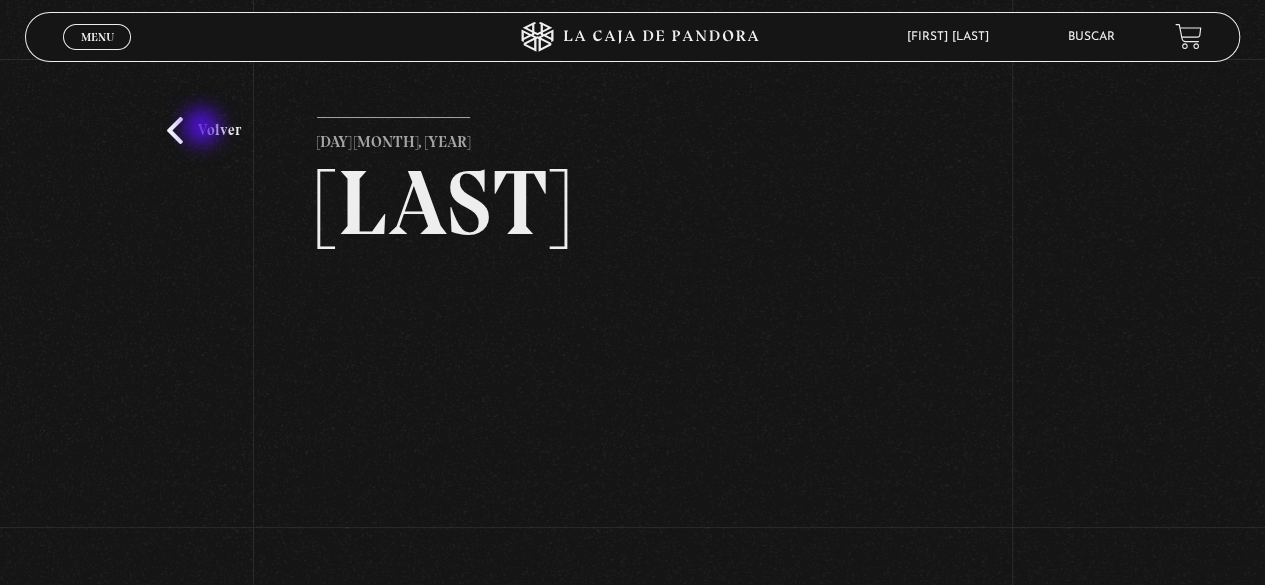 click on "Volver" at bounding box center [204, 130] 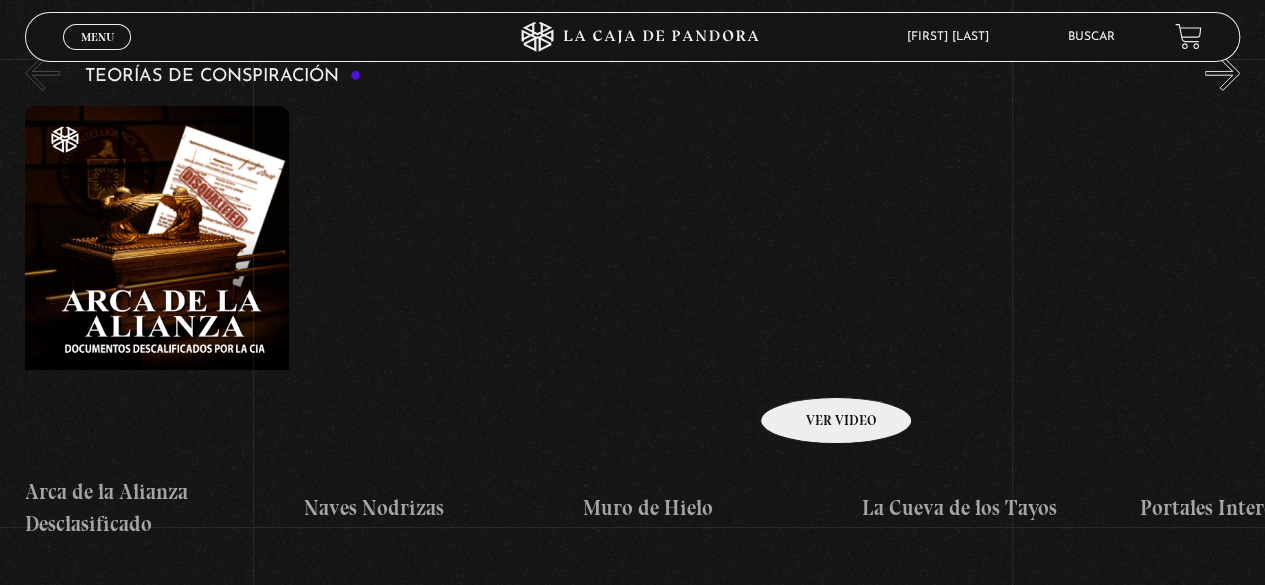 scroll, scrollTop: 3198, scrollLeft: 0, axis: vertical 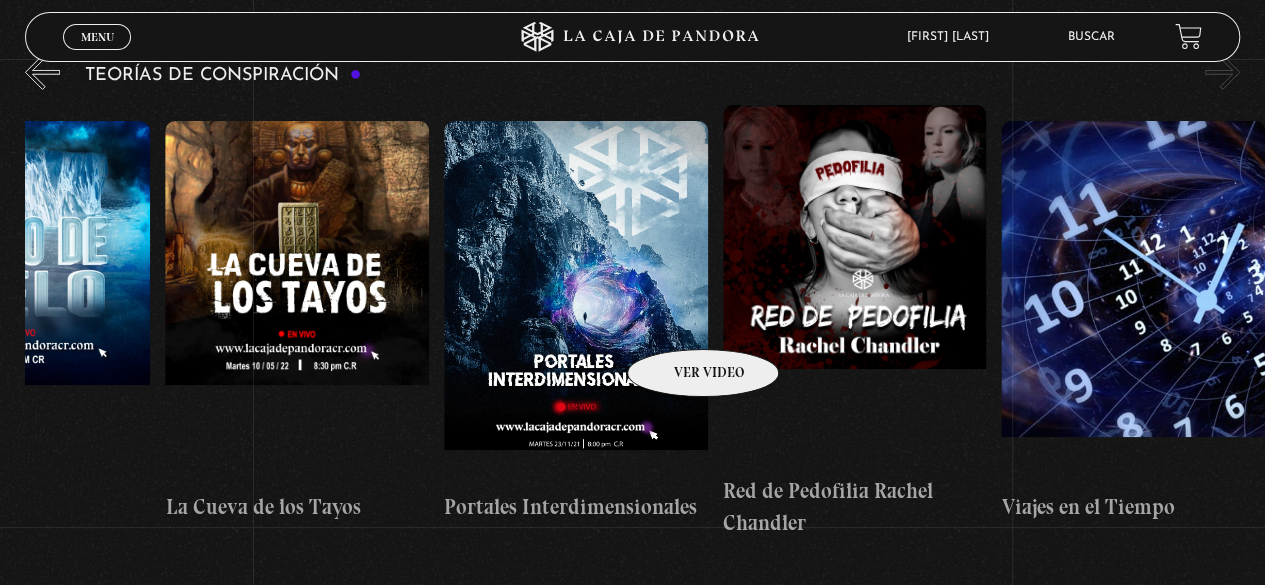 drag, startPoint x: 1028, startPoint y: 313, endPoint x: 676, endPoint y: 319, distance: 352.05115 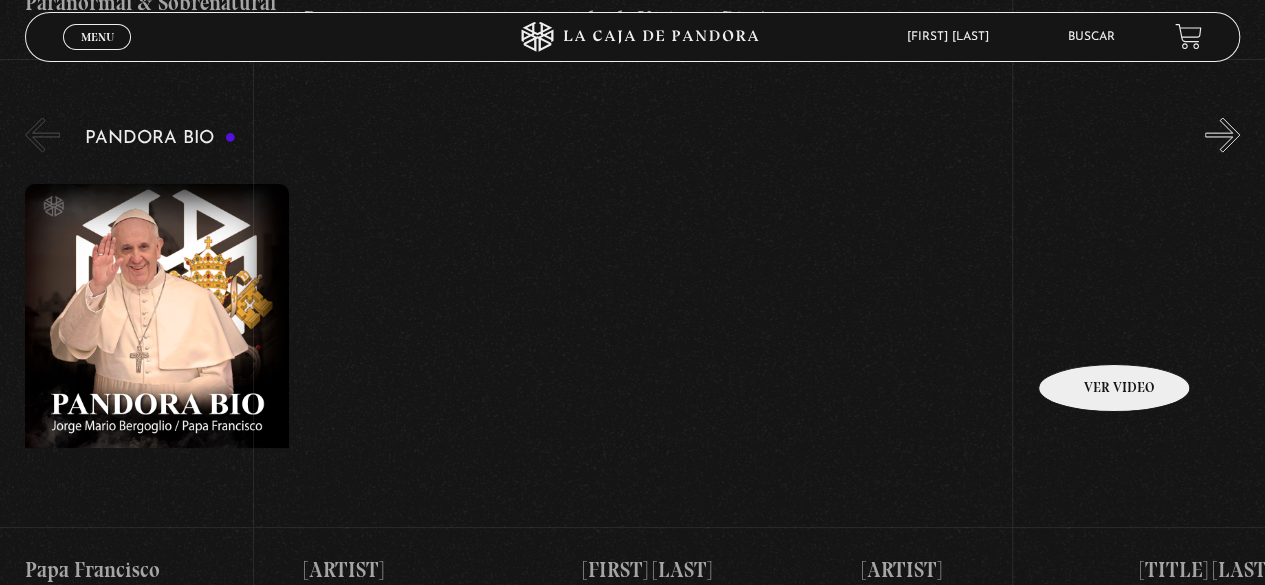 scroll, scrollTop: 2000, scrollLeft: 0, axis: vertical 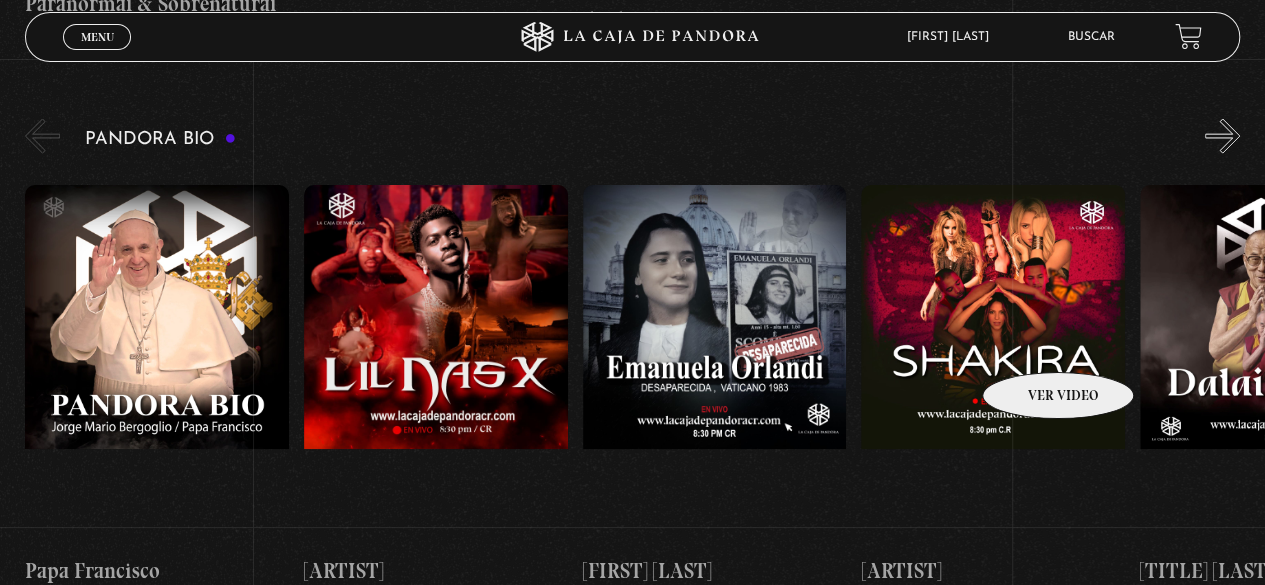 drag, startPoint x: 1078, startPoint y: 321, endPoint x: 1014, endPoint y: 343, distance: 67.6757 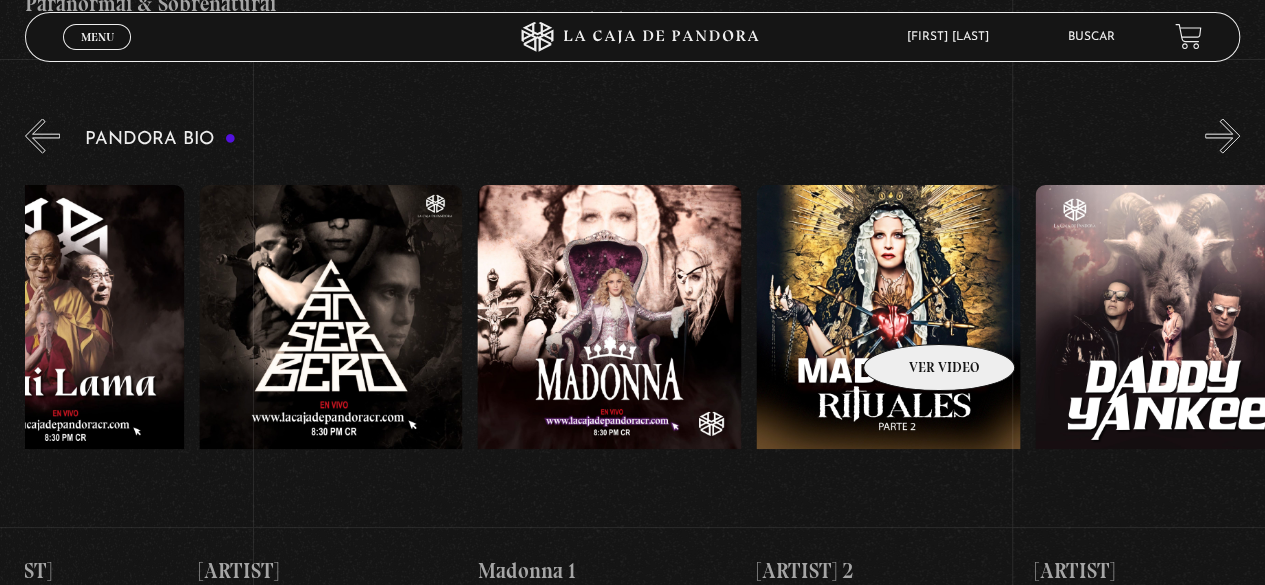 drag, startPoint x: 1123, startPoint y: 311, endPoint x: 878, endPoint y: 314, distance: 245.01837 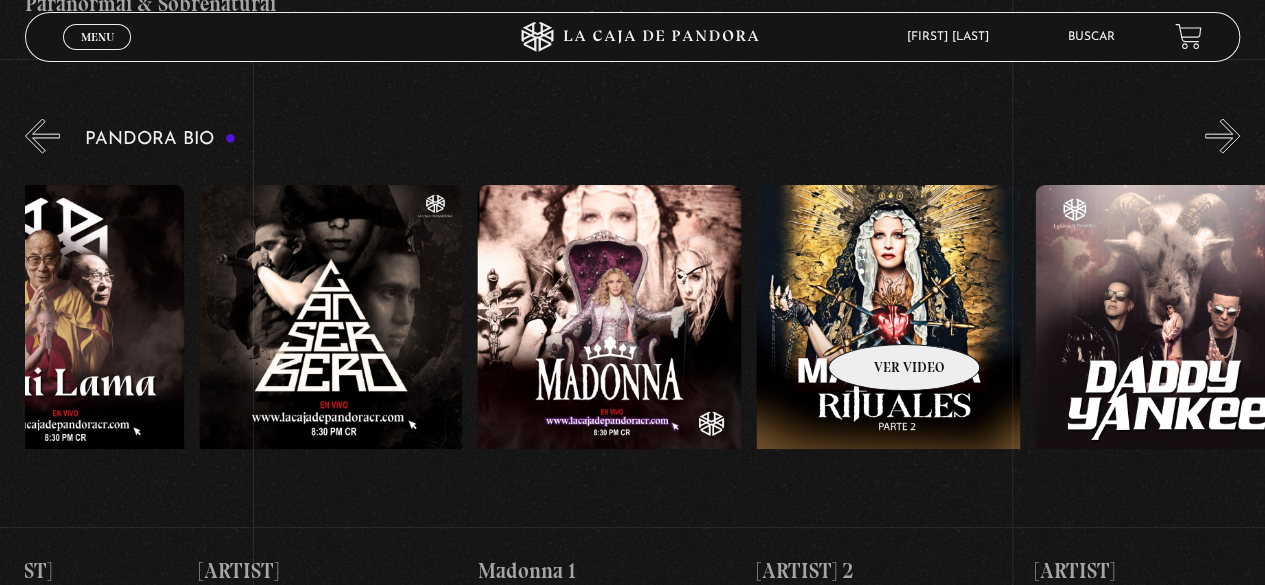 scroll, scrollTop: 0, scrollLeft: 1240, axis: horizontal 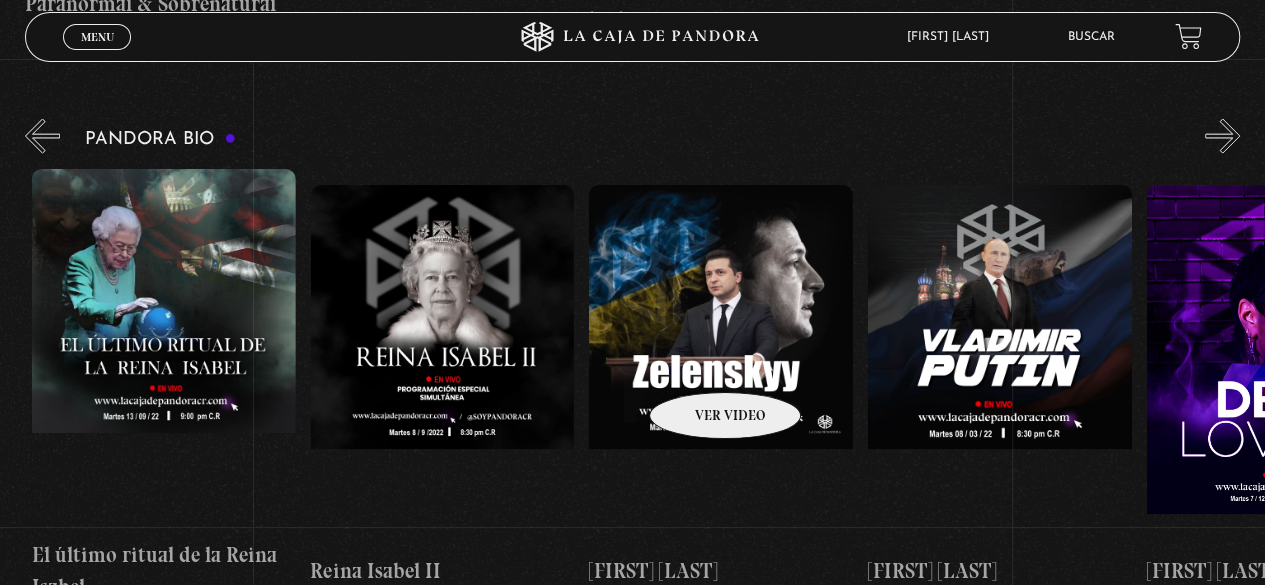 drag, startPoint x: 989, startPoint y: 361, endPoint x: 695, endPoint y: 363, distance: 294.0068 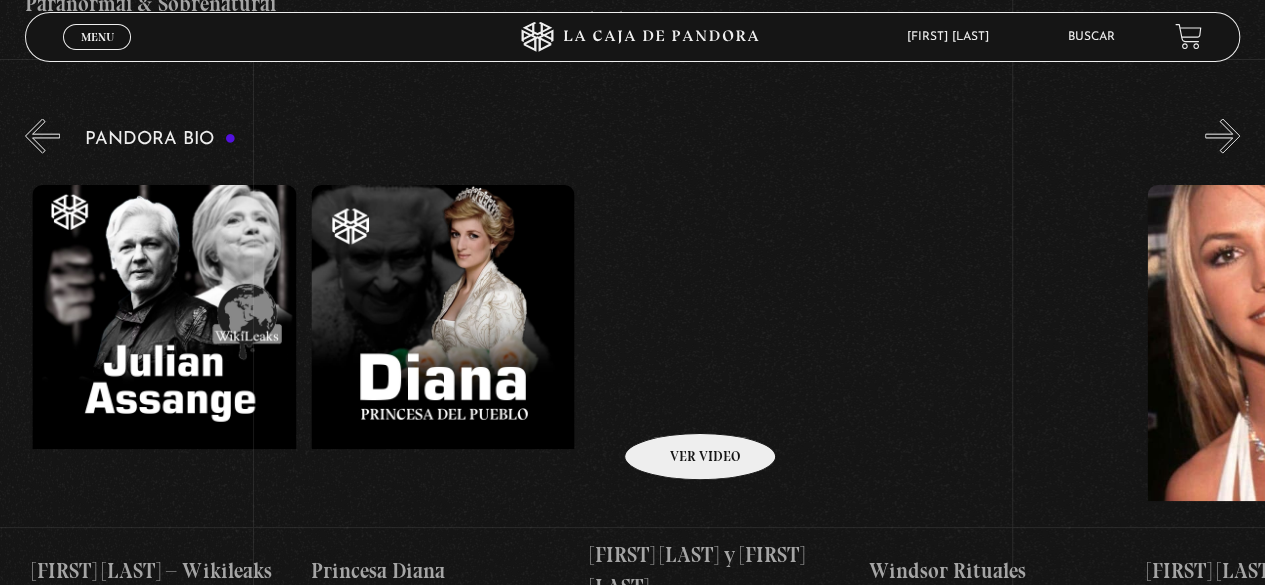 scroll, scrollTop: 0, scrollLeft: 5334, axis: horizontal 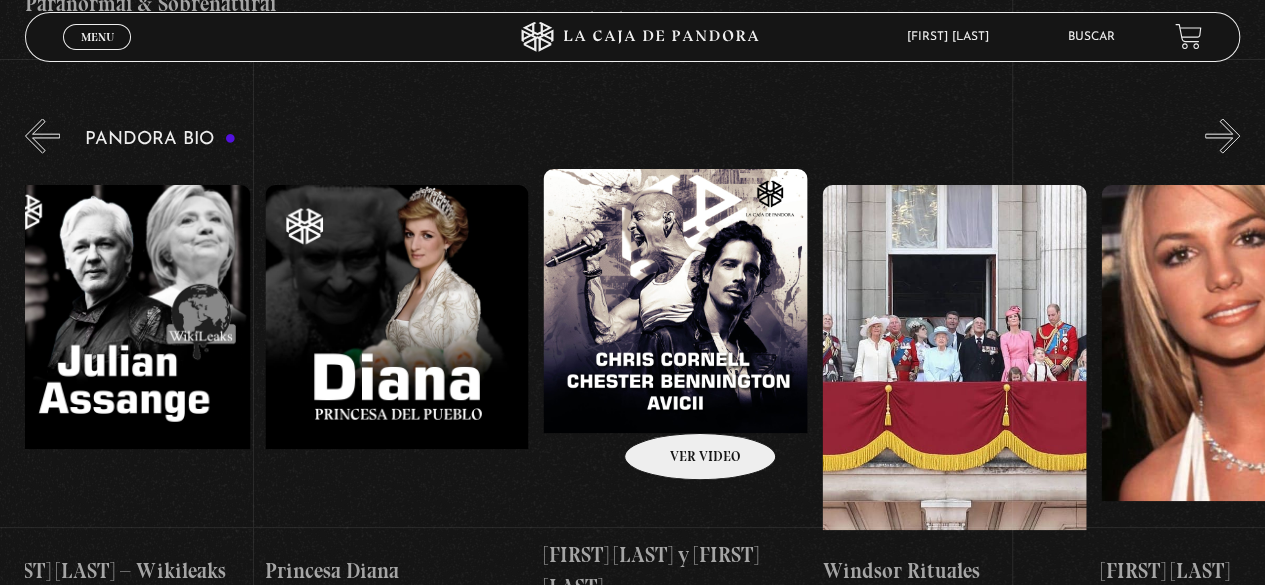 drag, startPoint x: 1175, startPoint y: 383, endPoint x: 673, endPoint y: 403, distance: 502.39825 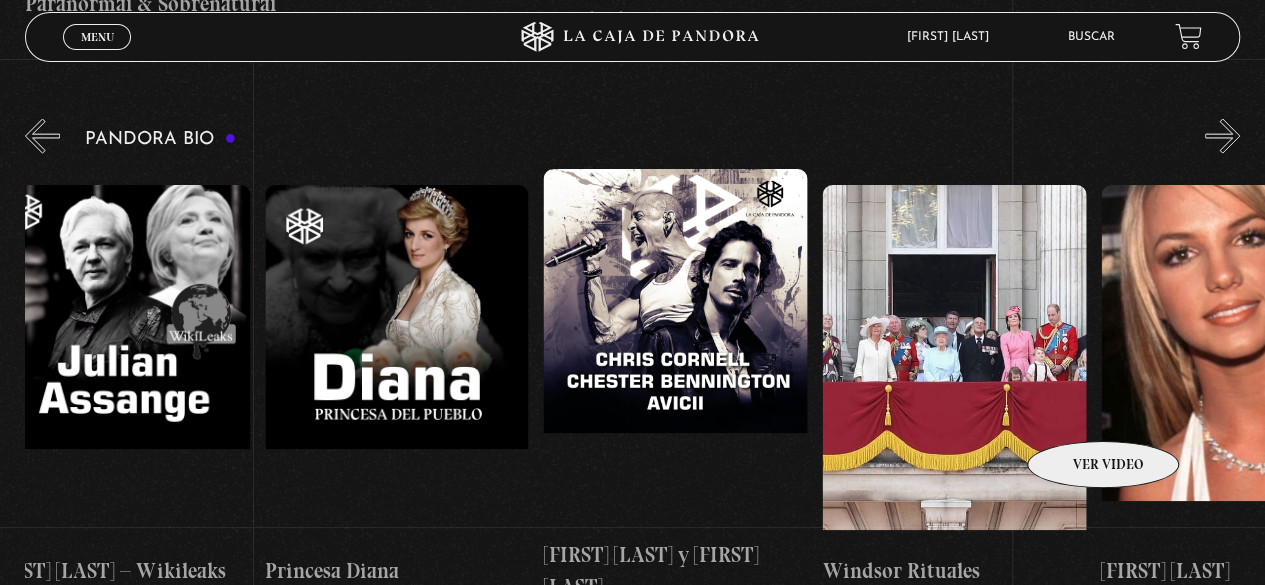 scroll, scrollTop: 0, scrollLeft: 5433, axis: horizontal 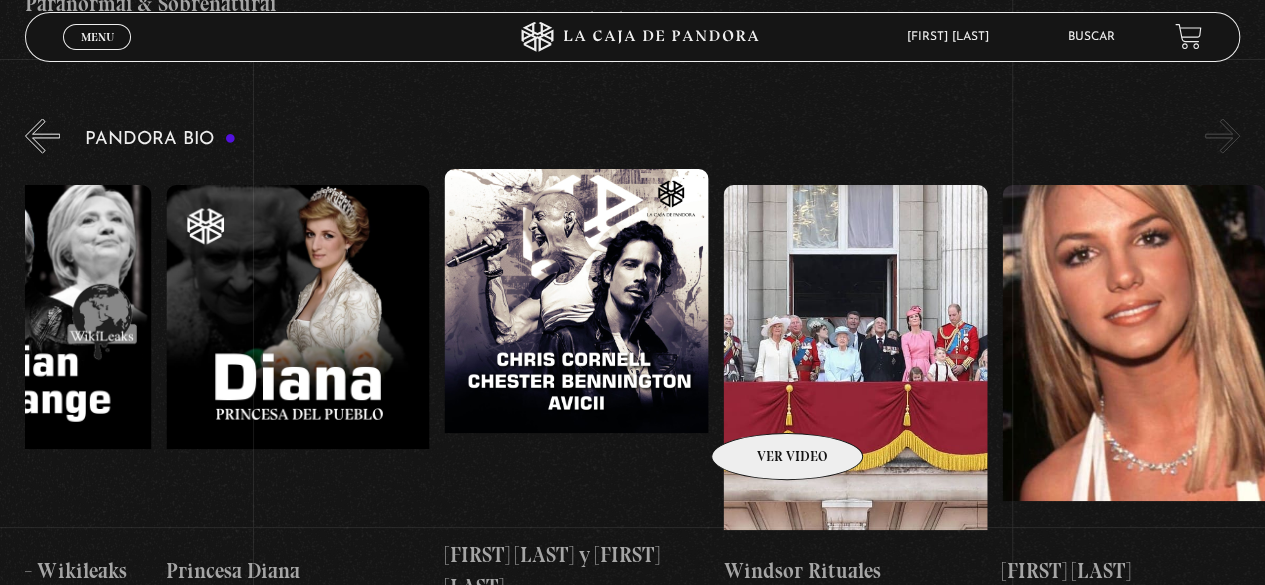 drag, startPoint x: 1091, startPoint y: 407, endPoint x: 759, endPoint y: 403, distance: 332.0241 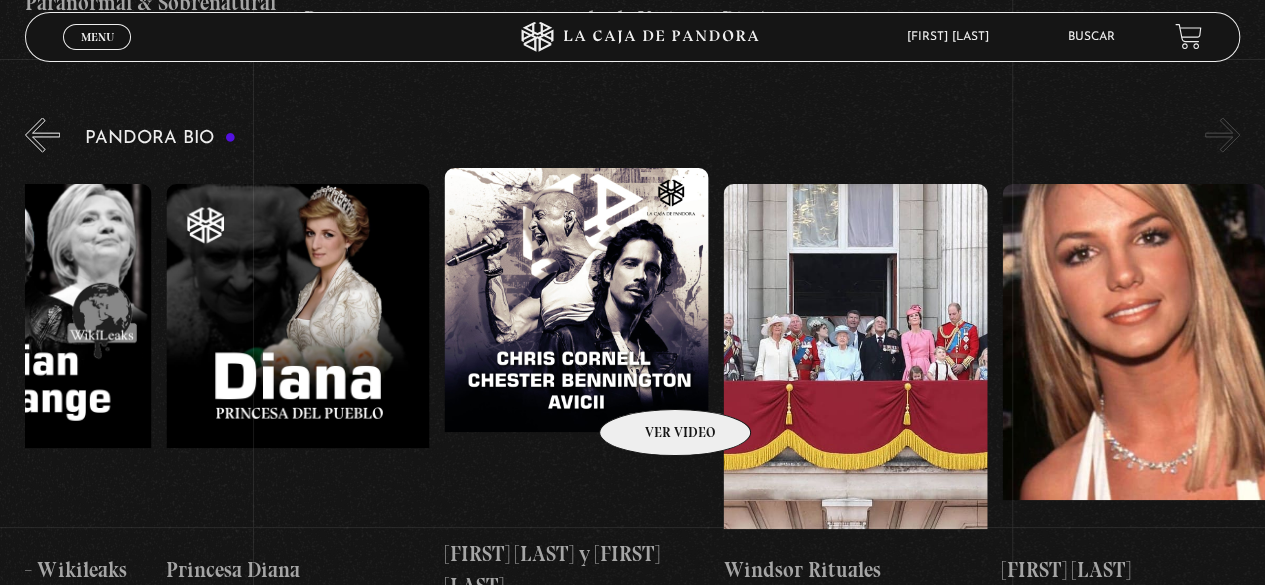 scroll, scrollTop: 2000, scrollLeft: 0, axis: vertical 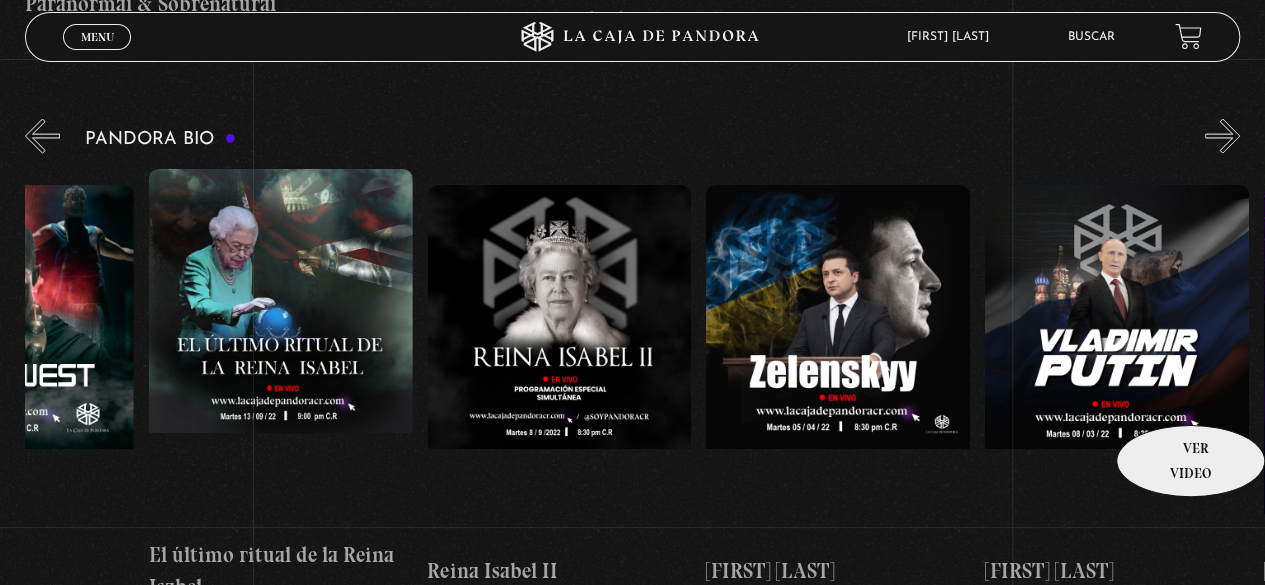 drag, startPoint x: 612, startPoint y: 367, endPoint x: 1169, endPoint y: 395, distance: 557.7033 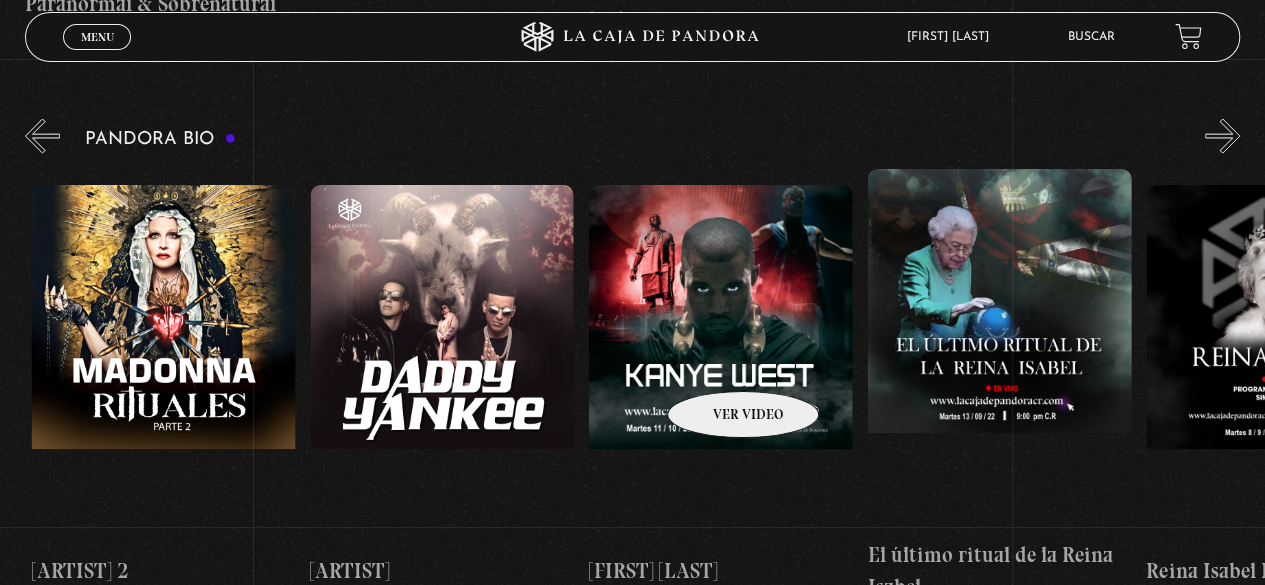 scroll, scrollTop: 0, scrollLeft: 1924, axis: horizontal 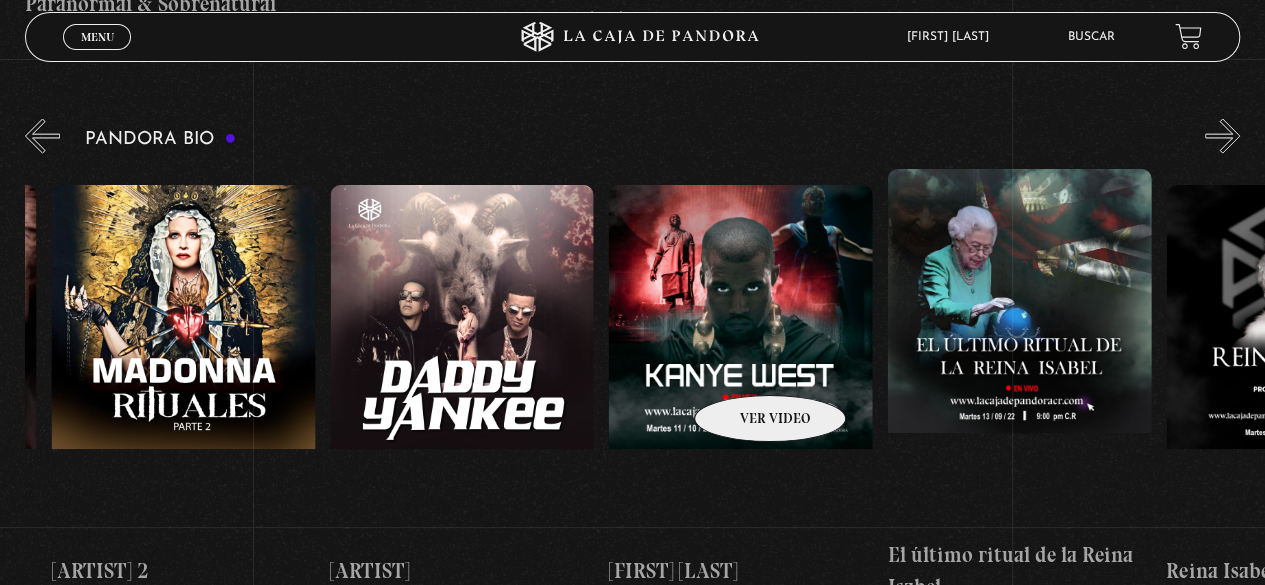 drag, startPoint x: 607, startPoint y: 359, endPoint x: 744, endPoint y: 365, distance: 137.13132 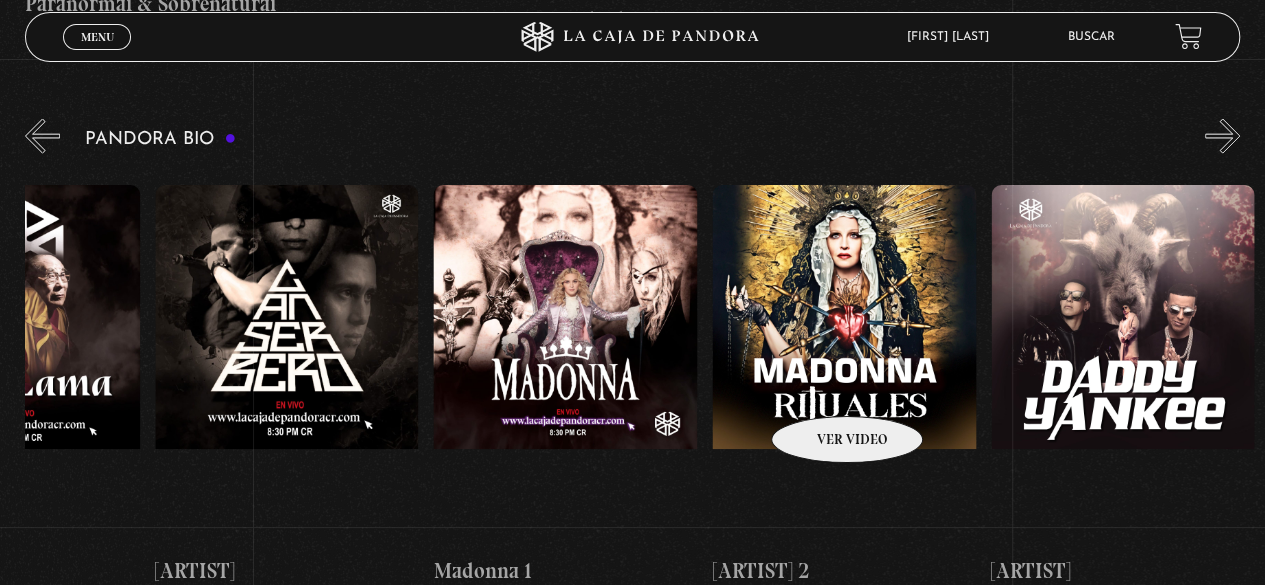 scroll, scrollTop: 0, scrollLeft: 1154, axis: horizontal 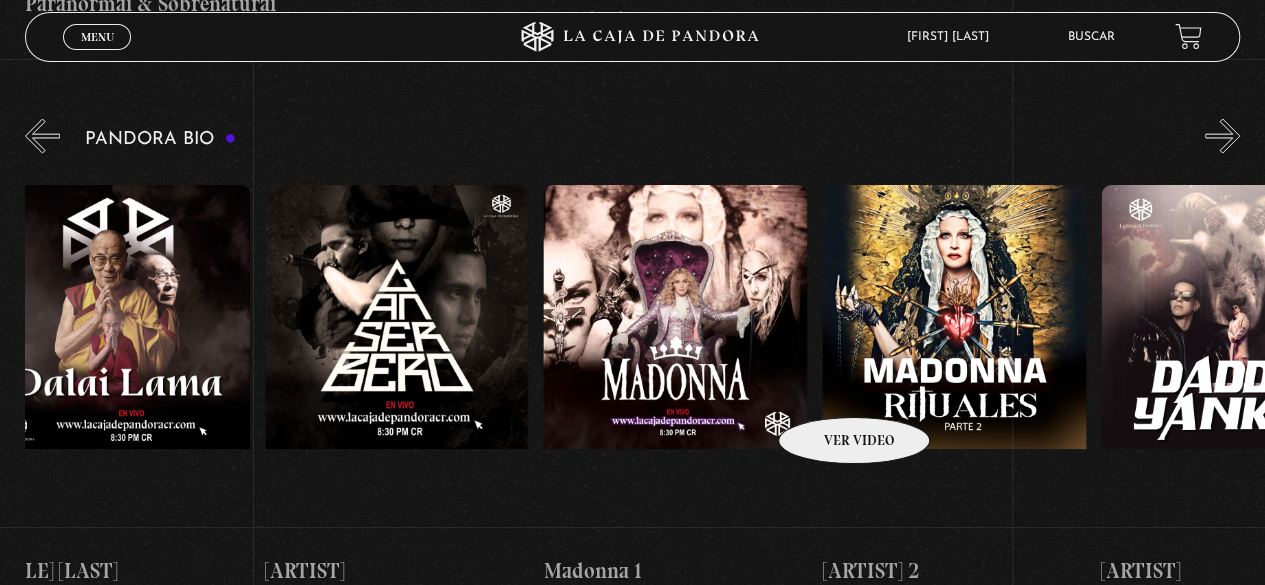 drag, startPoint x: 673, startPoint y: 386, endPoint x: 828, endPoint y: 387, distance: 155.00322 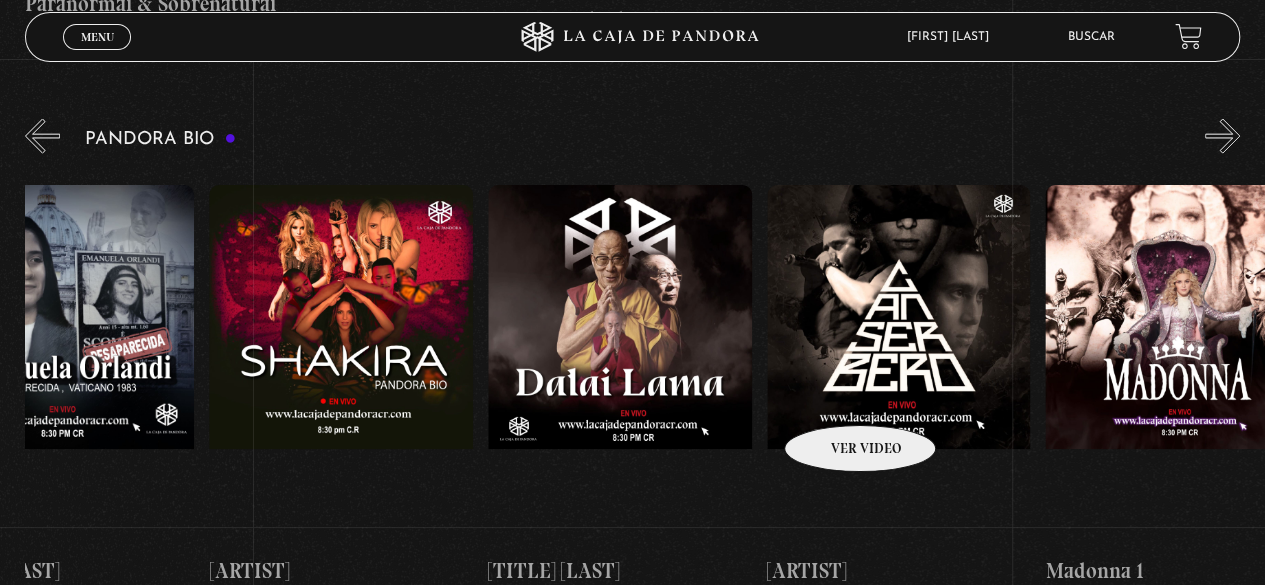 scroll, scrollTop: 0, scrollLeft: 648, axis: horizontal 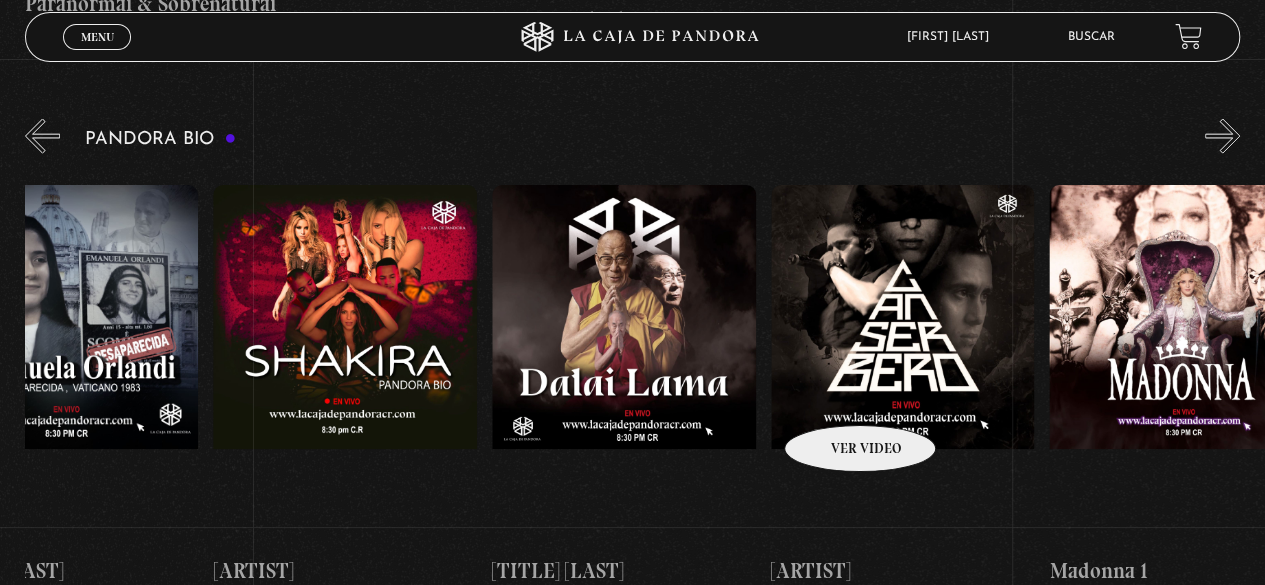drag, startPoint x: 732, startPoint y: 383, endPoint x: 834, endPoint y: 395, distance: 102.70345 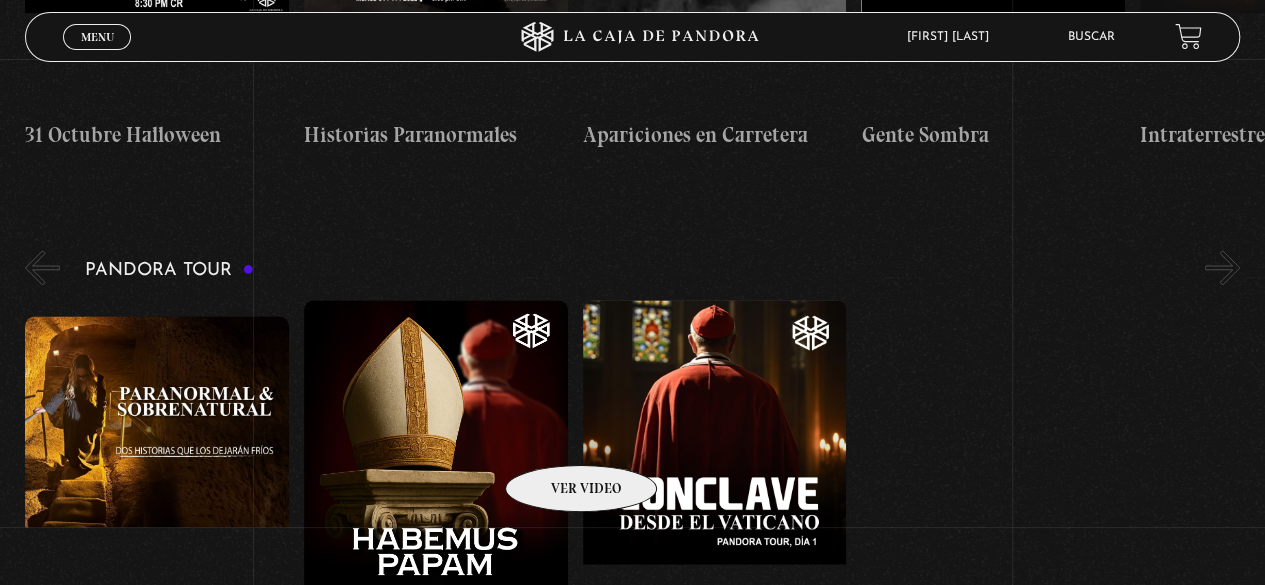 drag, startPoint x: 925, startPoint y: 419, endPoint x: 555, endPoint y: 435, distance: 370.3458 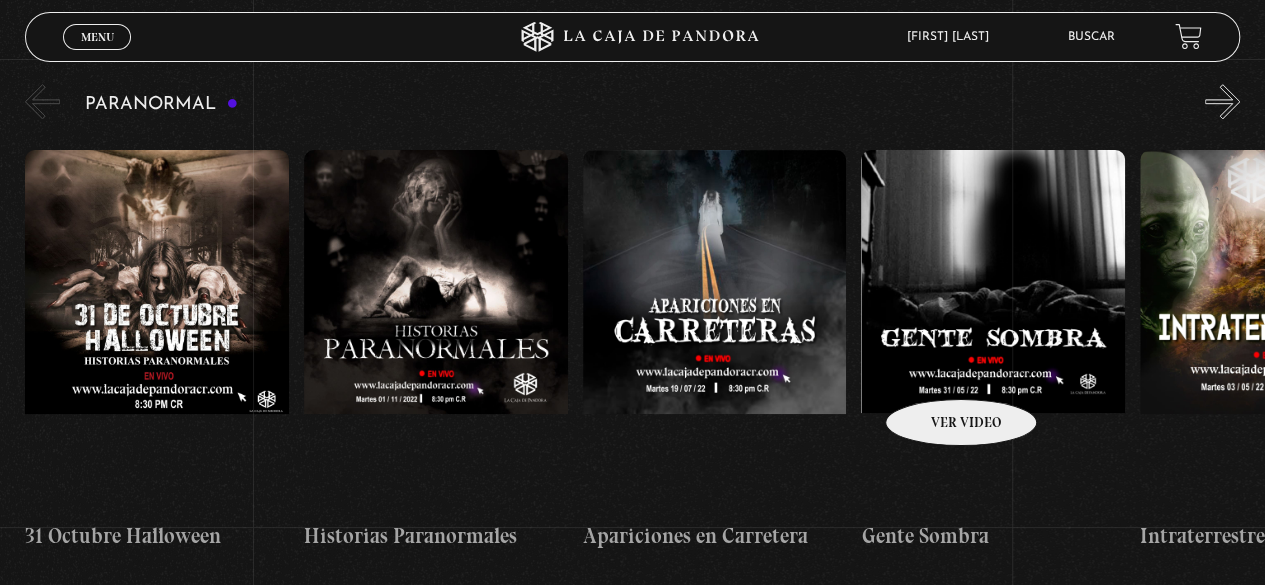 scroll, scrollTop: 900, scrollLeft: 0, axis: vertical 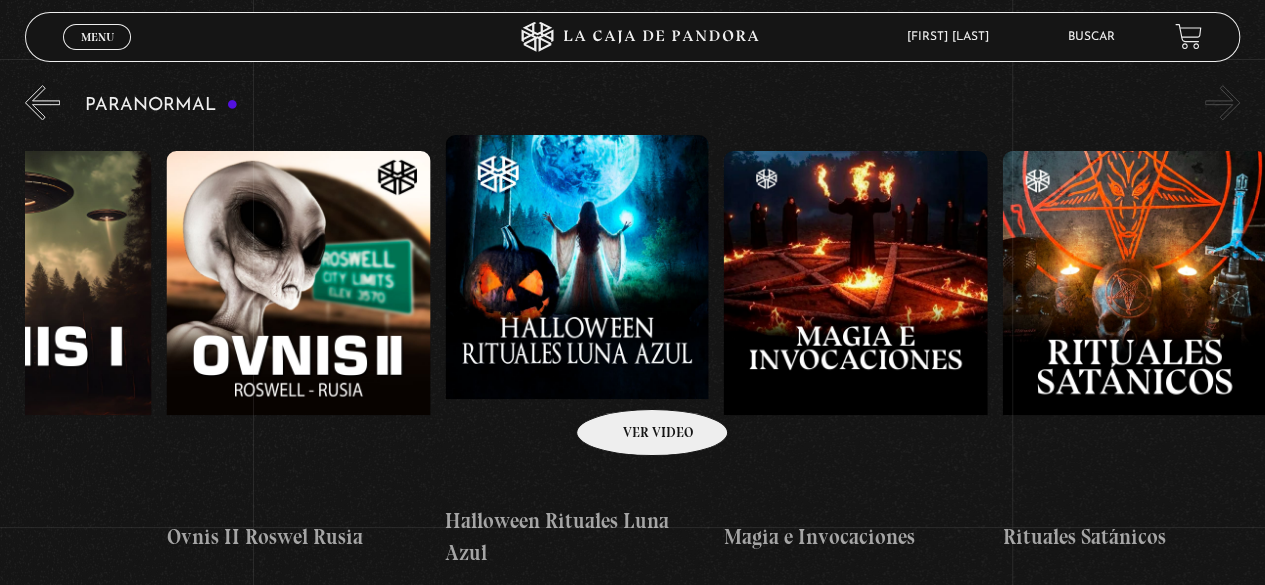 drag, startPoint x: 1042, startPoint y: 326, endPoint x: 620, endPoint y: 379, distance: 425.3152 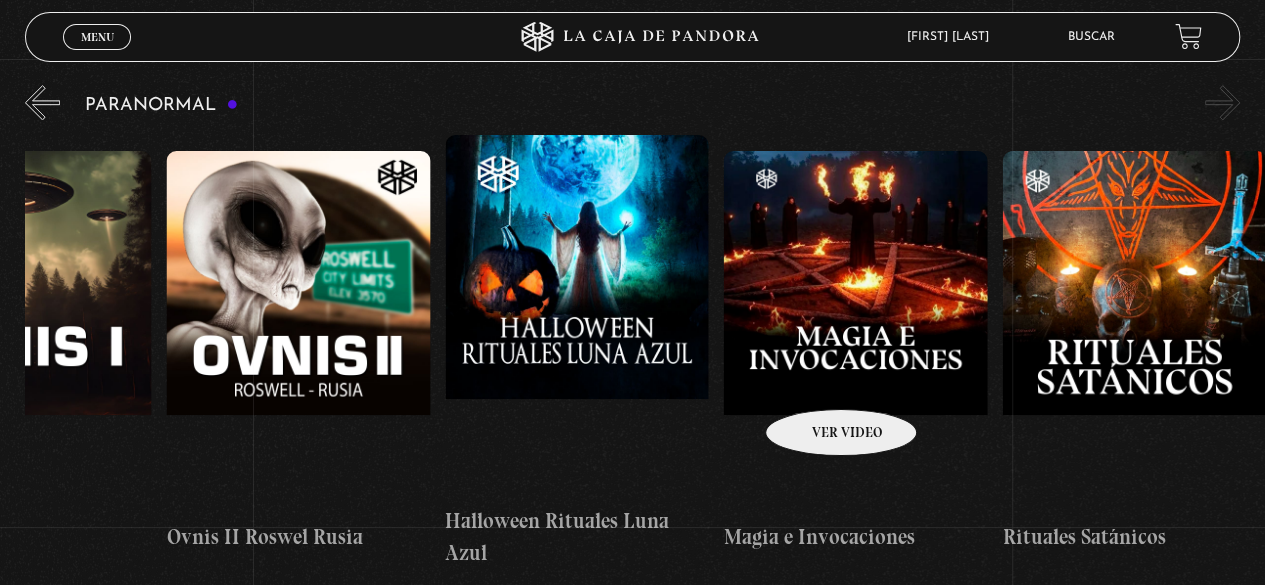 drag, startPoint x: 1105, startPoint y: 373, endPoint x: 806, endPoint y: 367, distance: 299.06018 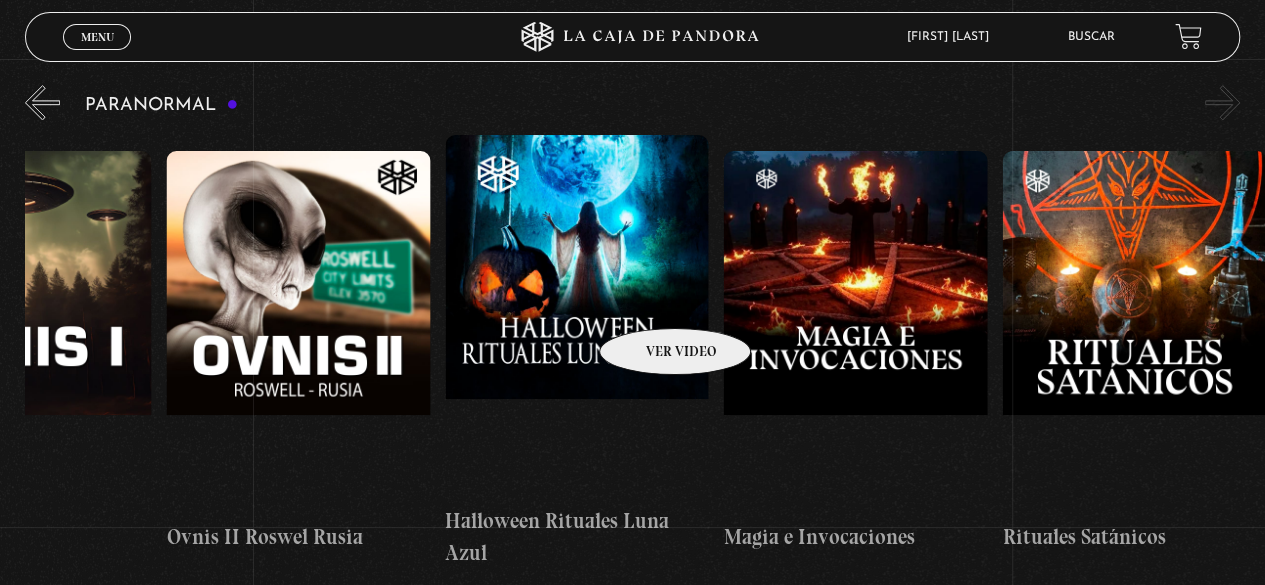 drag, startPoint x: 1025, startPoint y: 323, endPoint x: 648, endPoint y: 298, distance: 377.828 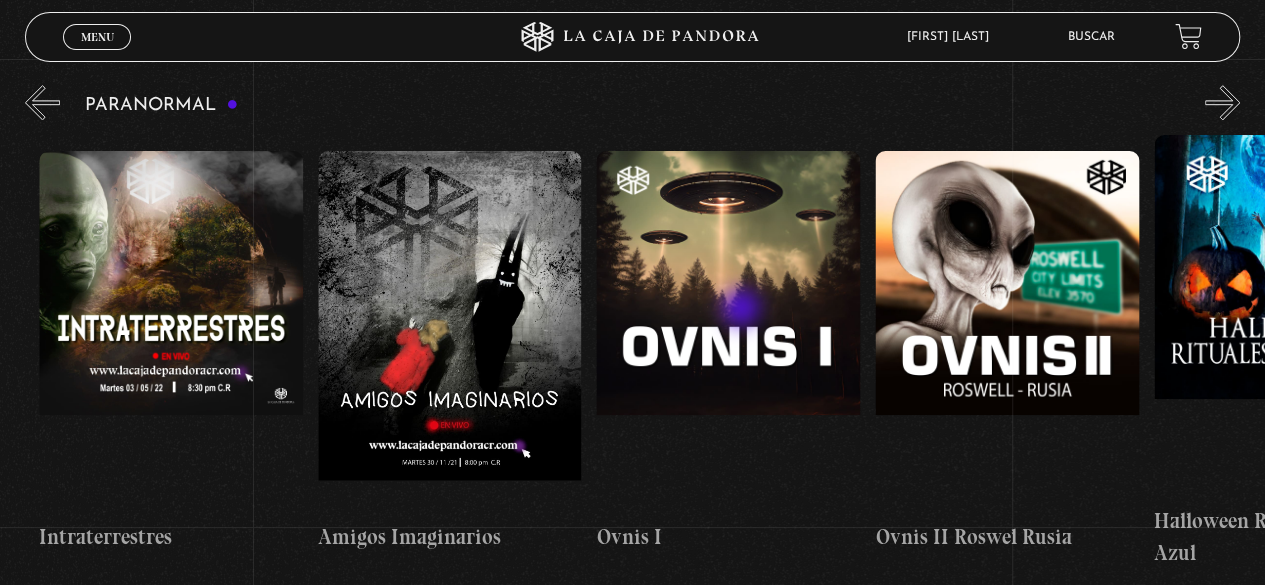 scroll, scrollTop: 0, scrollLeft: 0, axis: both 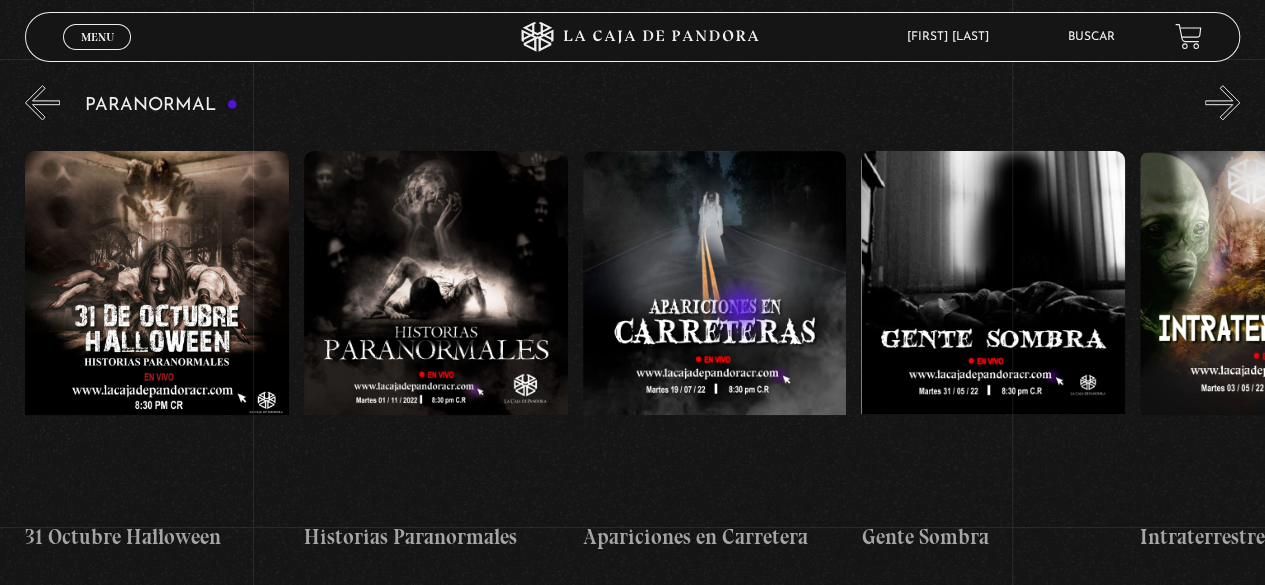 drag, startPoint x: 728, startPoint y: 305, endPoint x: 1330, endPoint y: 355, distance: 604.0728 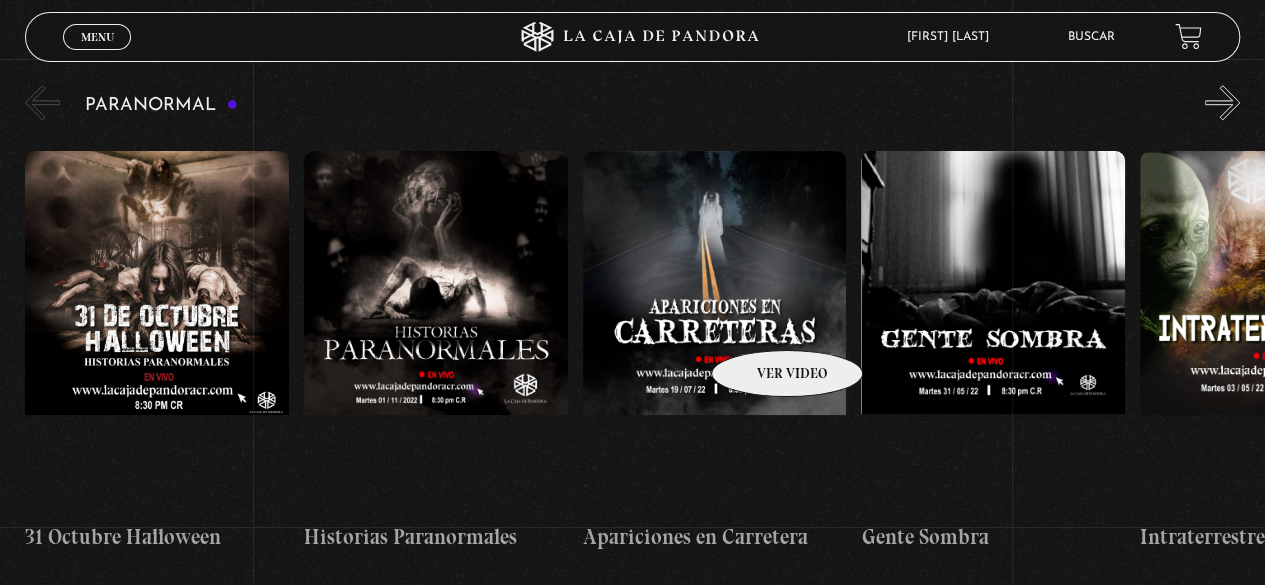 drag, startPoint x: 562, startPoint y: 313, endPoint x: 1160, endPoint y: 339, distance: 598.56494 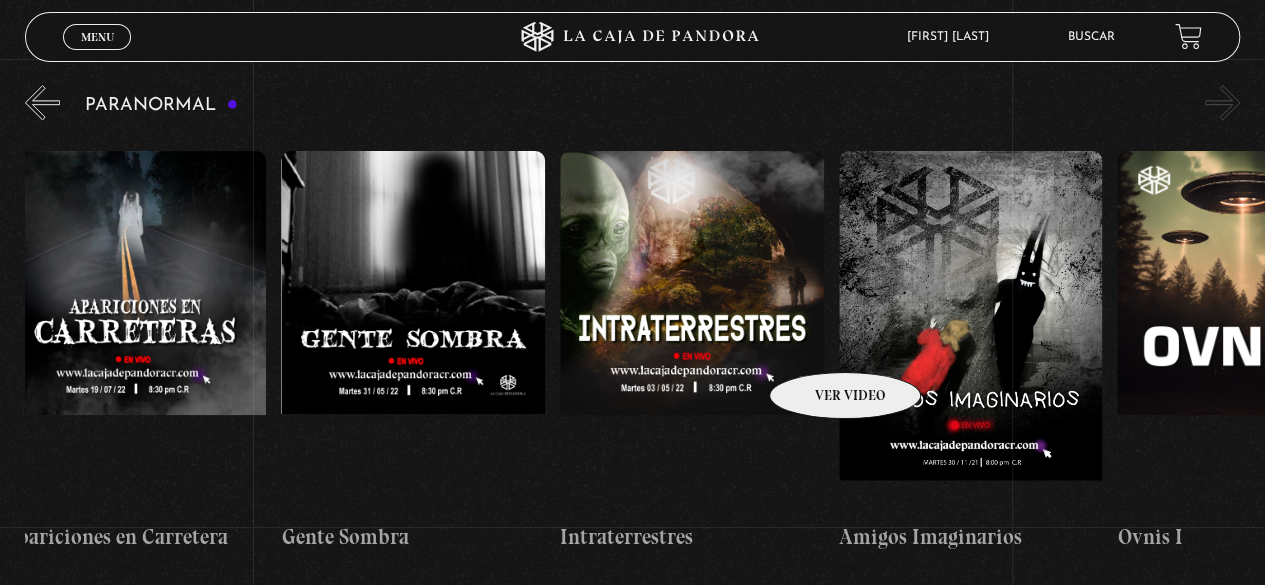 scroll, scrollTop: 0, scrollLeft: 1810, axis: horizontal 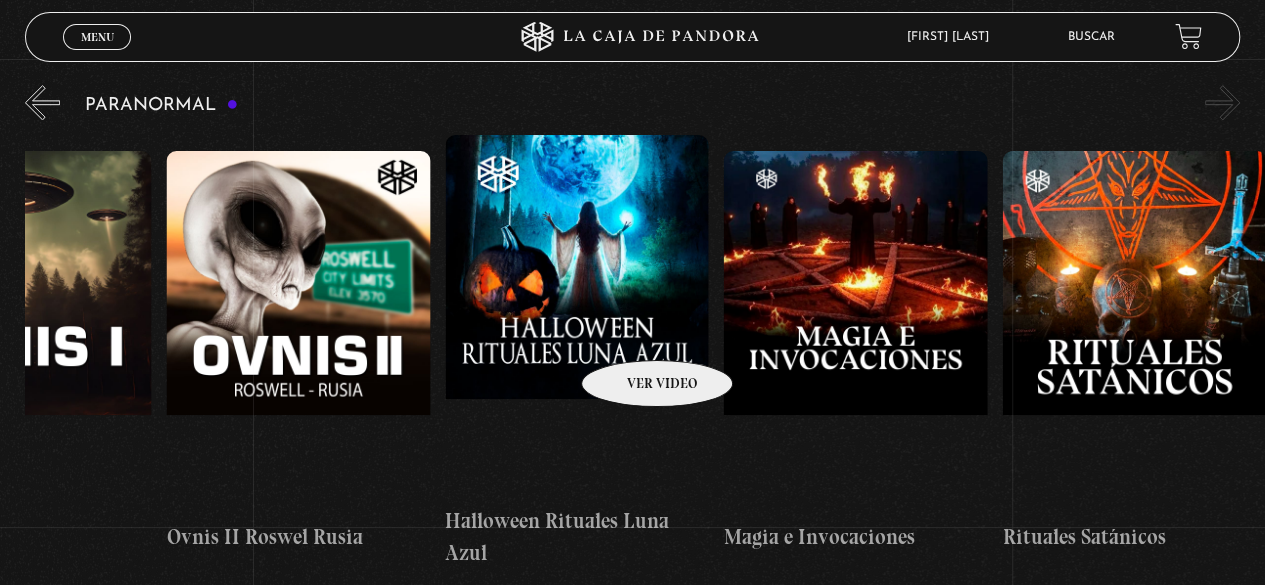 drag, startPoint x: 1157, startPoint y: 327, endPoint x: 464, endPoint y: 315, distance: 693.1039 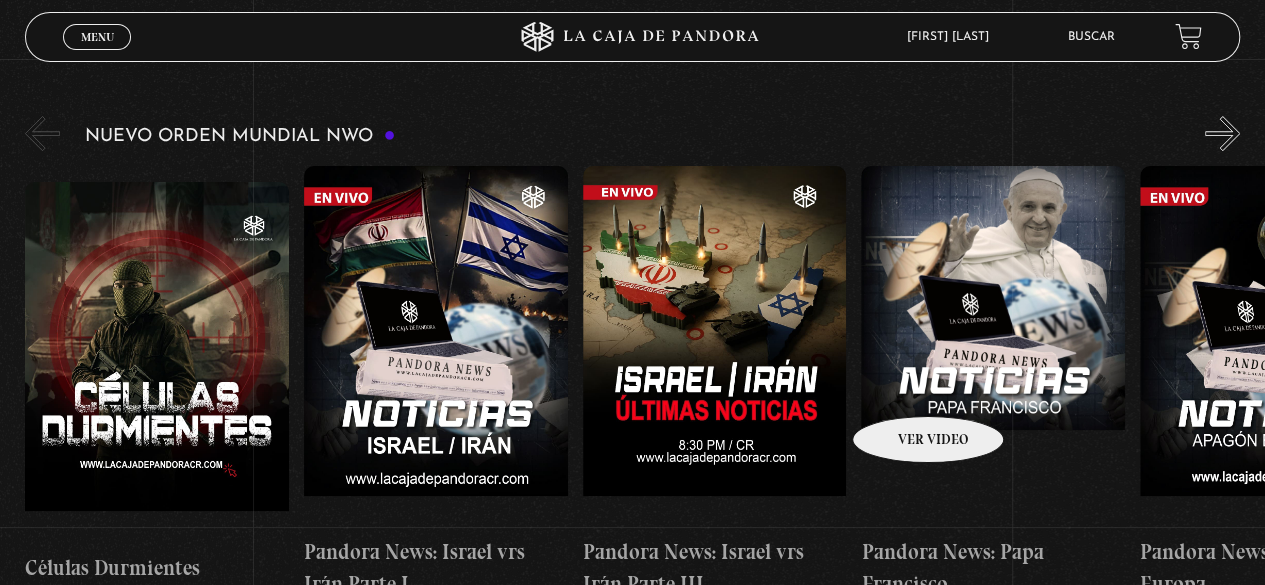 scroll, scrollTop: 302, scrollLeft: 0, axis: vertical 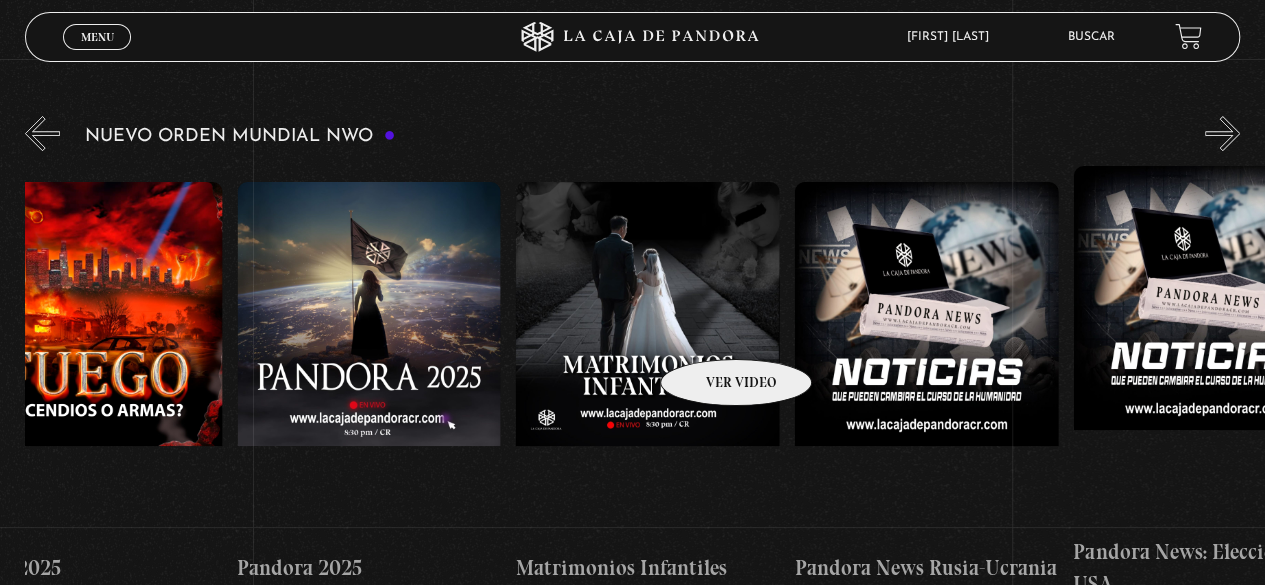 drag, startPoint x: 1099, startPoint y: 326, endPoint x: 696, endPoint y: 330, distance: 403.01984 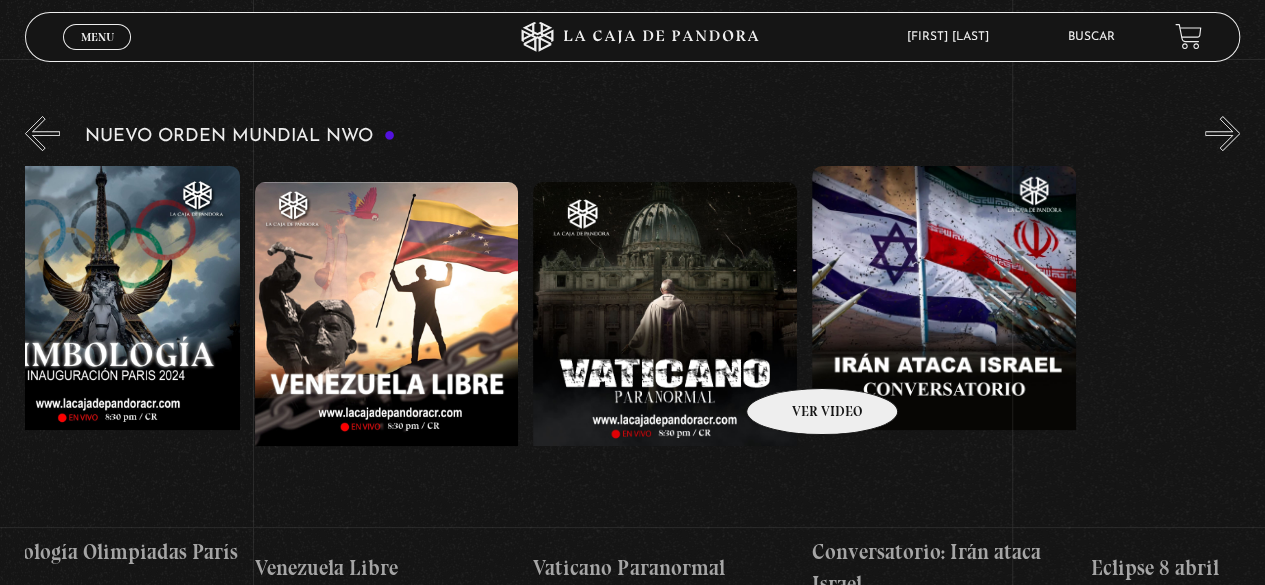 drag, startPoint x: 1108, startPoint y: 354, endPoint x: 790, endPoint y: 359, distance: 318.0393 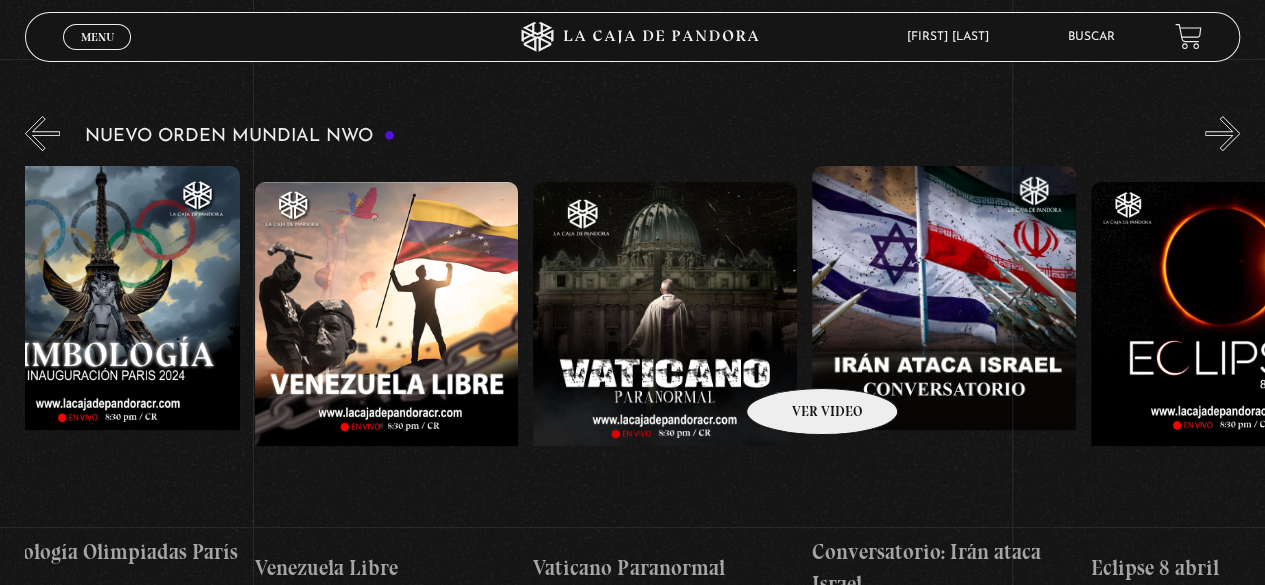 click on "Células Durmientes
Pandora News: Israel vrs Irán Parte I
Pandora News: Israel vrs Irán Parte III
Pandora News: [TITLE] [LAST]
Pandora News: Apagón de Europa
Israel Hackeo Hezbollah
Aranceles y su Impacto en el Mundo
2023" at bounding box center (7360, 382) 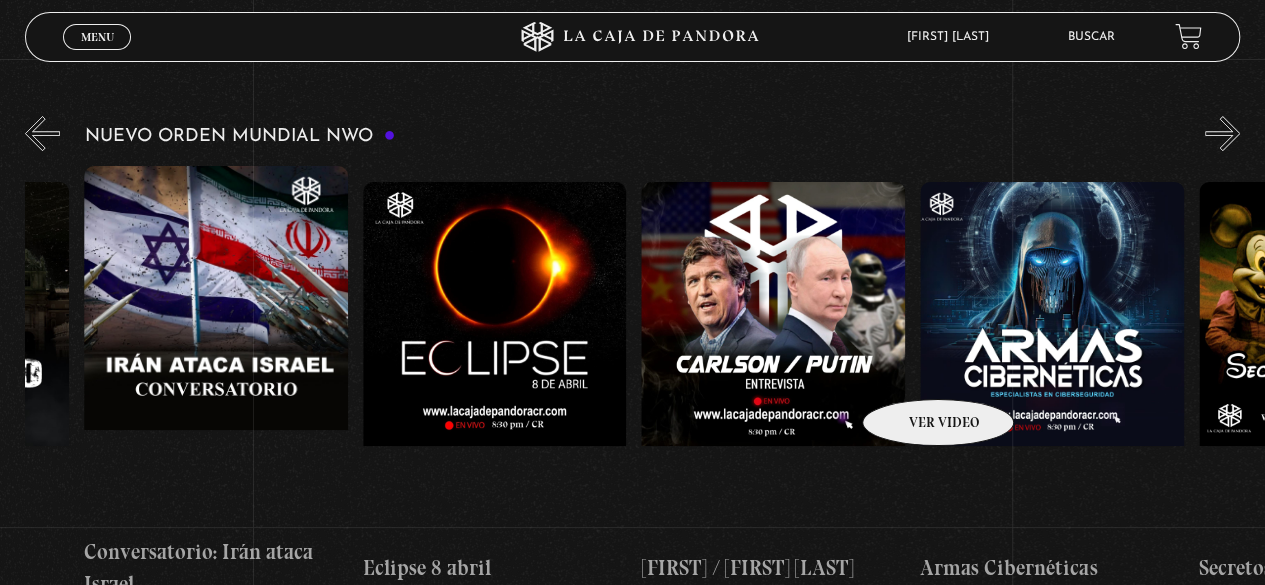 scroll, scrollTop: 0, scrollLeft: 4536, axis: horizontal 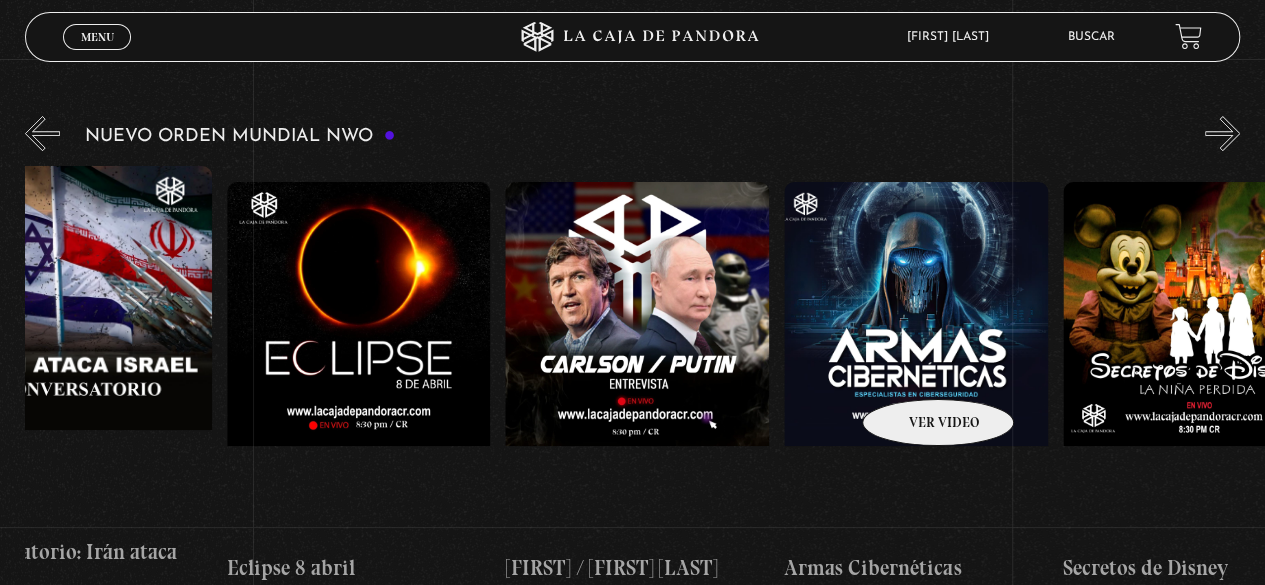drag, startPoint x: 1078, startPoint y: 358, endPoint x: 911, endPoint y: 369, distance: 167.36188 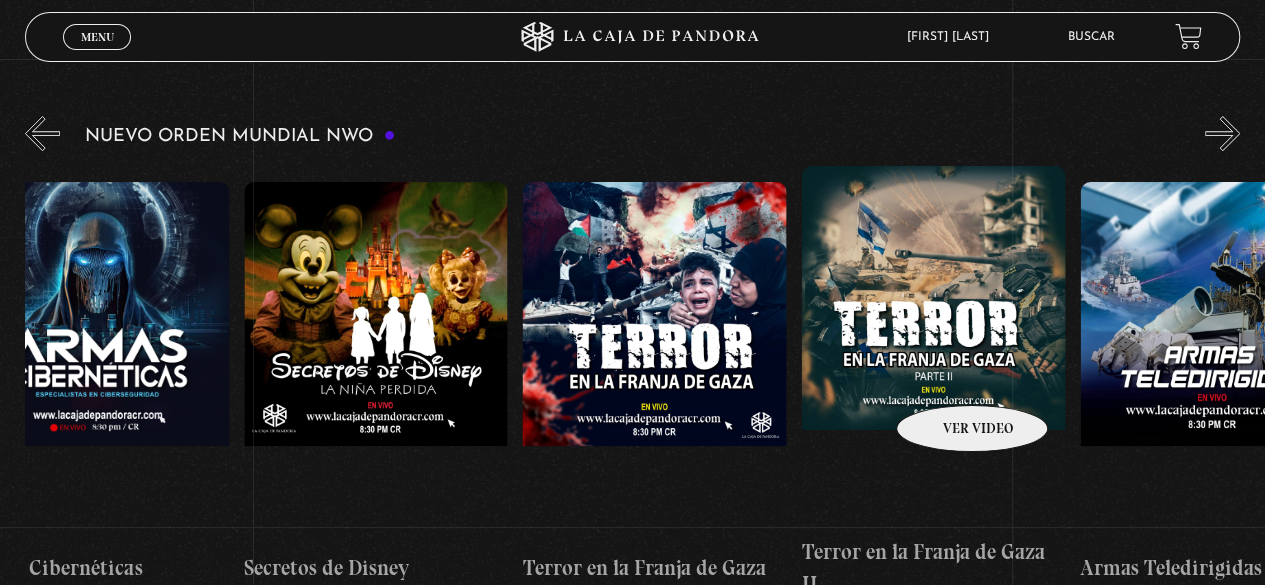 drag, startPoint x: 1106, startPoint y: 375, endPoint x: 943, endPoint y: 374, distance: 163.00307 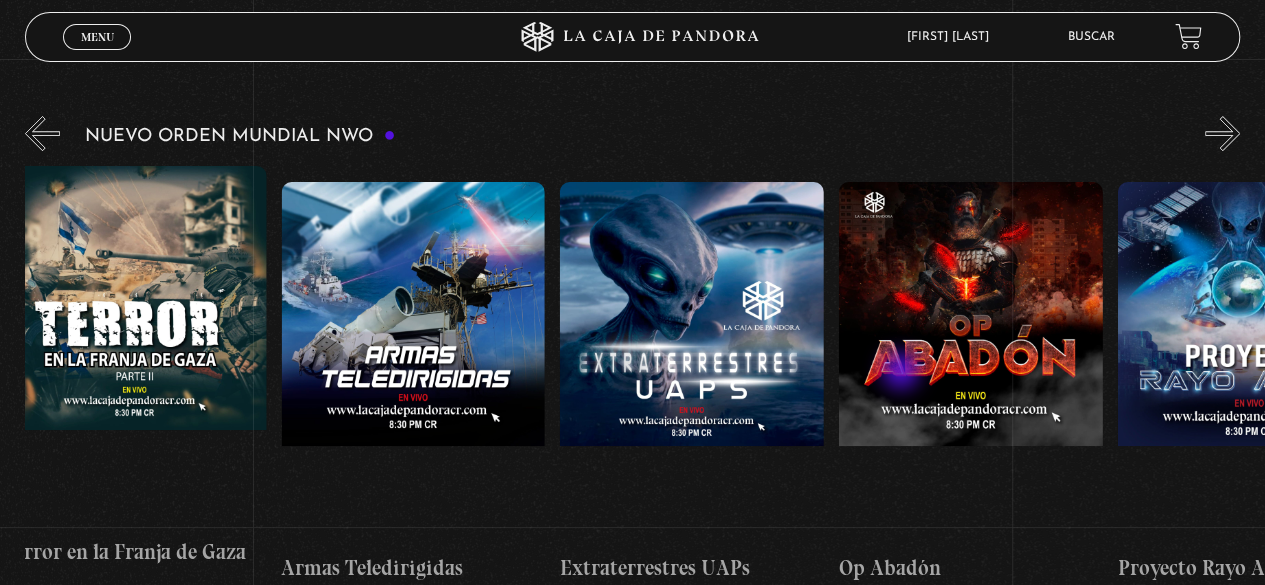 scroll, scrollTop: 0, scrollLeft: 6384, axis: horizontal 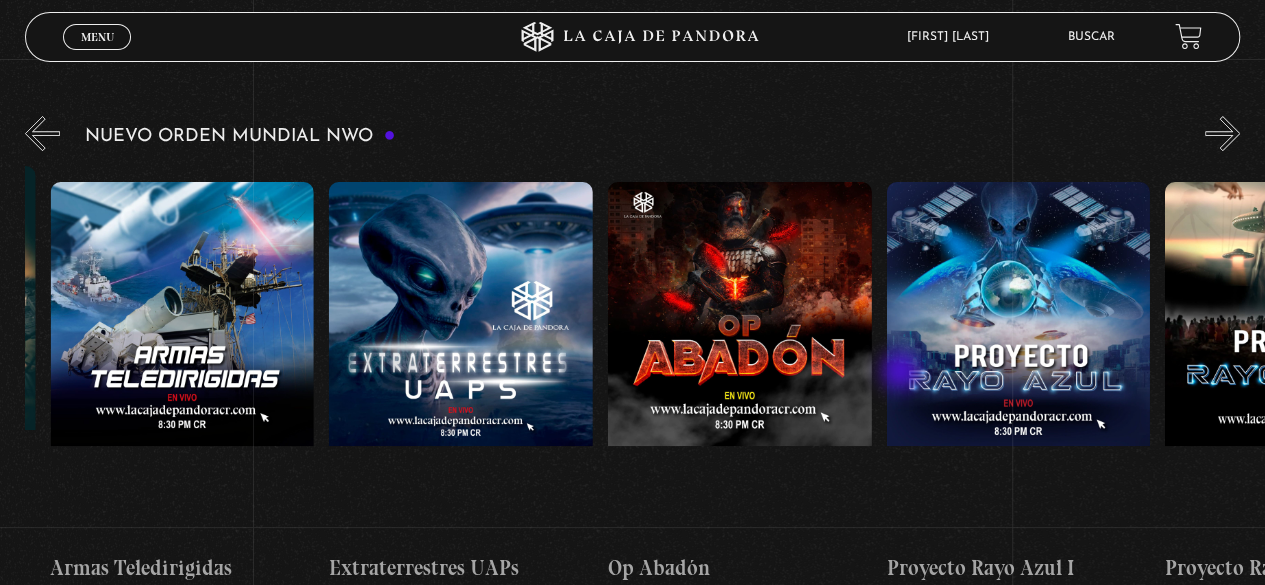 drag, startPoint x: 1066, startPoint y: 374, endPoint x: 894, endPoint y: 371, distance: 172.02615 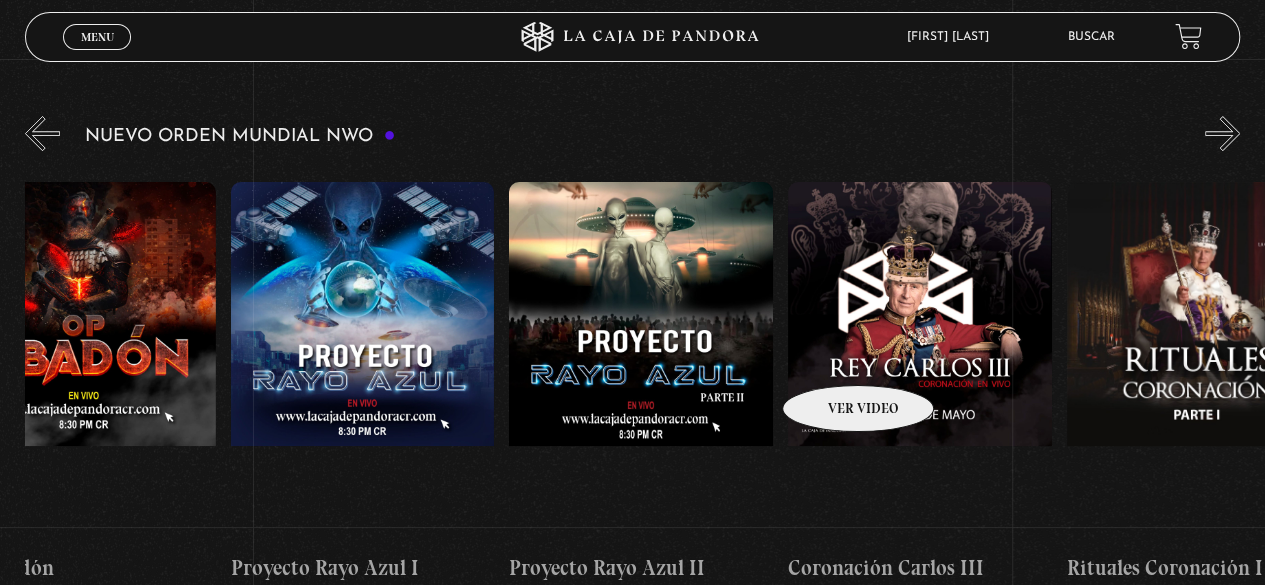 drag, startPoint x: 948, startPoint y: 355, endPoint x: 832, endPoint y: 355, distance: 116 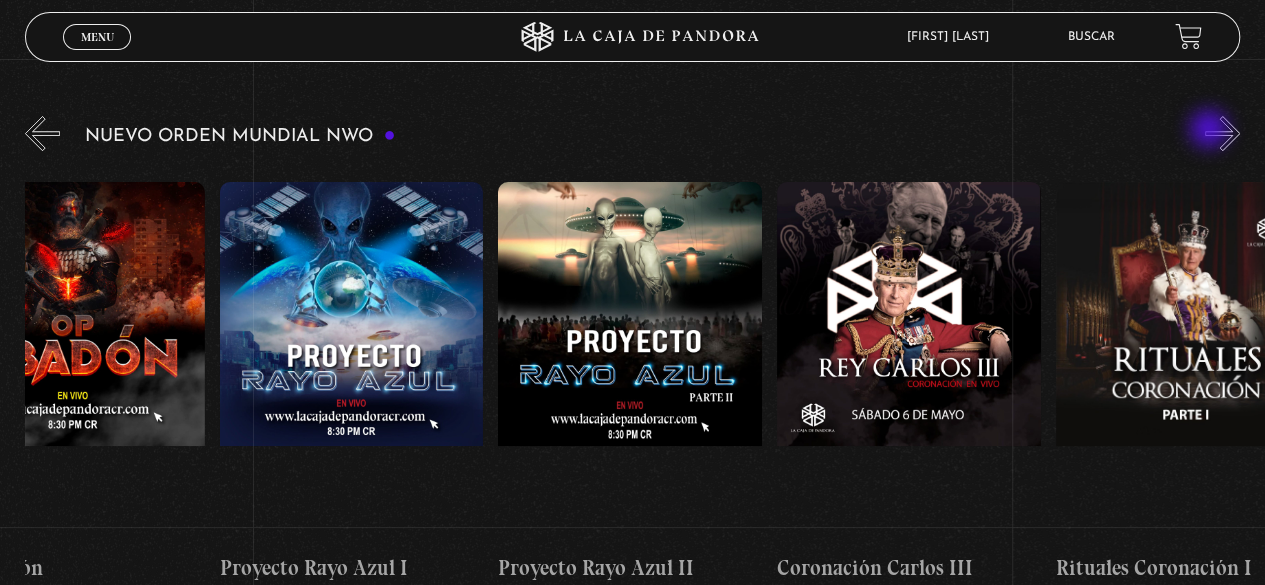 click on "»" at bounding box center (1222, 133) 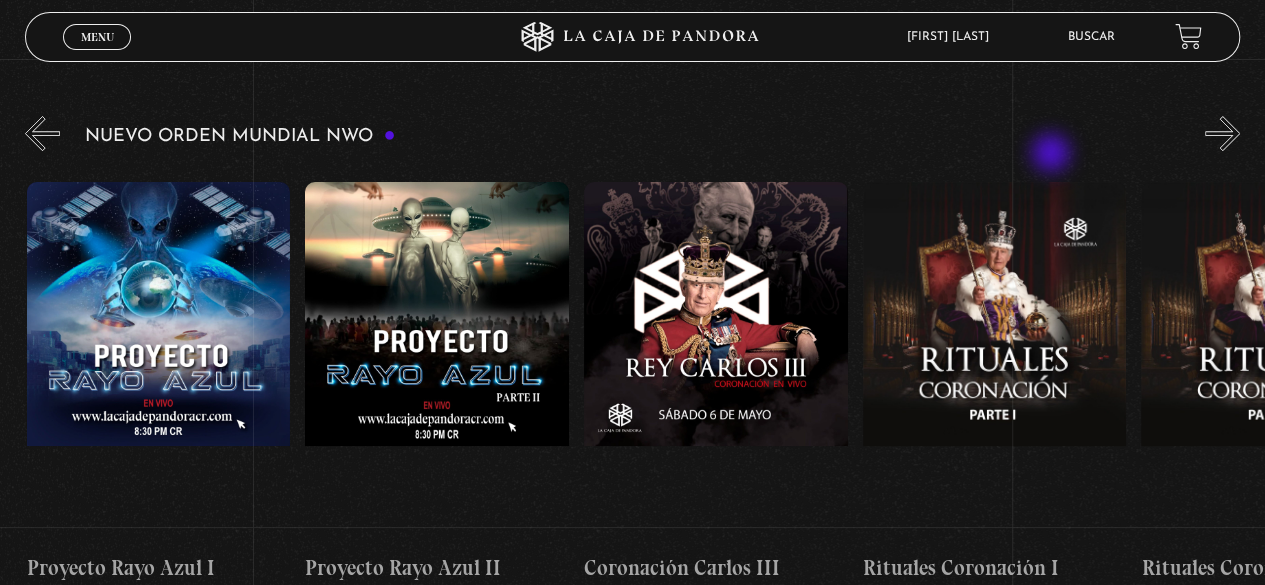 scroll, scrollTop: 0, scrollLeft: 7245, axis: horizontal 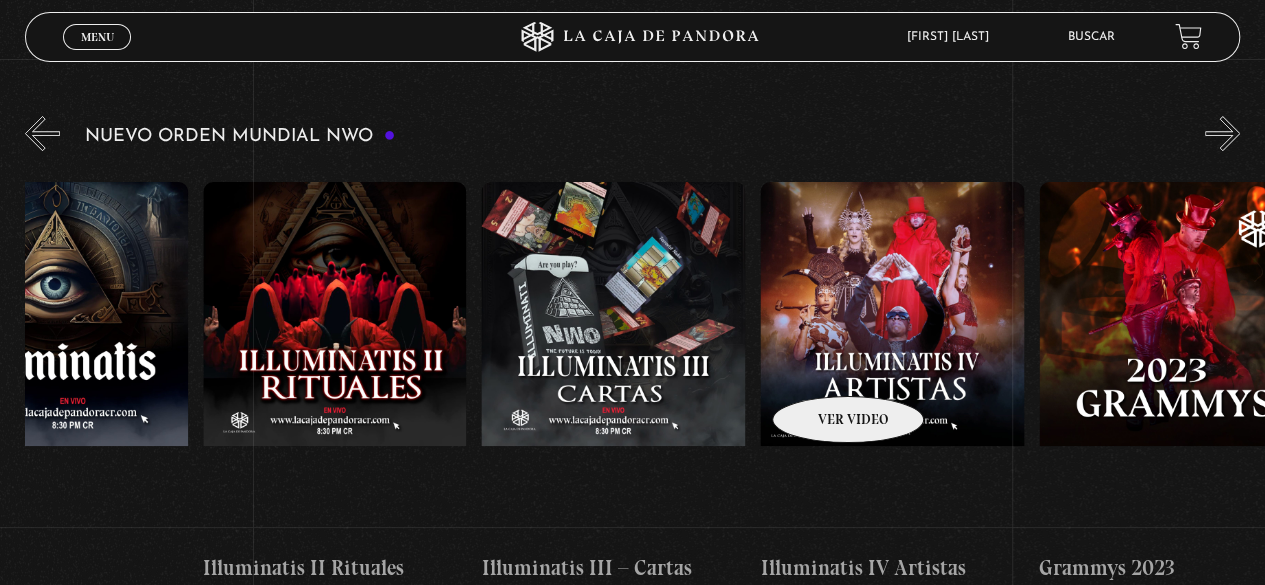 drag, startPoint x: 1118, startPoint y: 295, endPoint x: 859, endPoint y: 367, distance: 268.8215 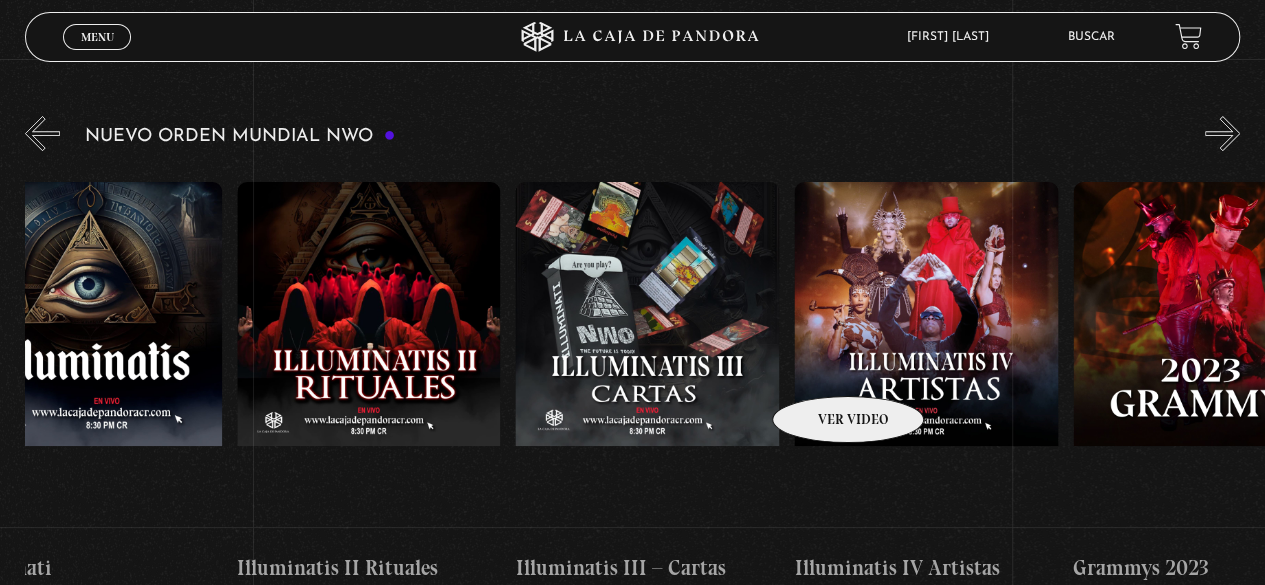 drag, startPoint x: 859, startPoint y: 367, endPoint x: 876, endPoint y: 367, distance: 17 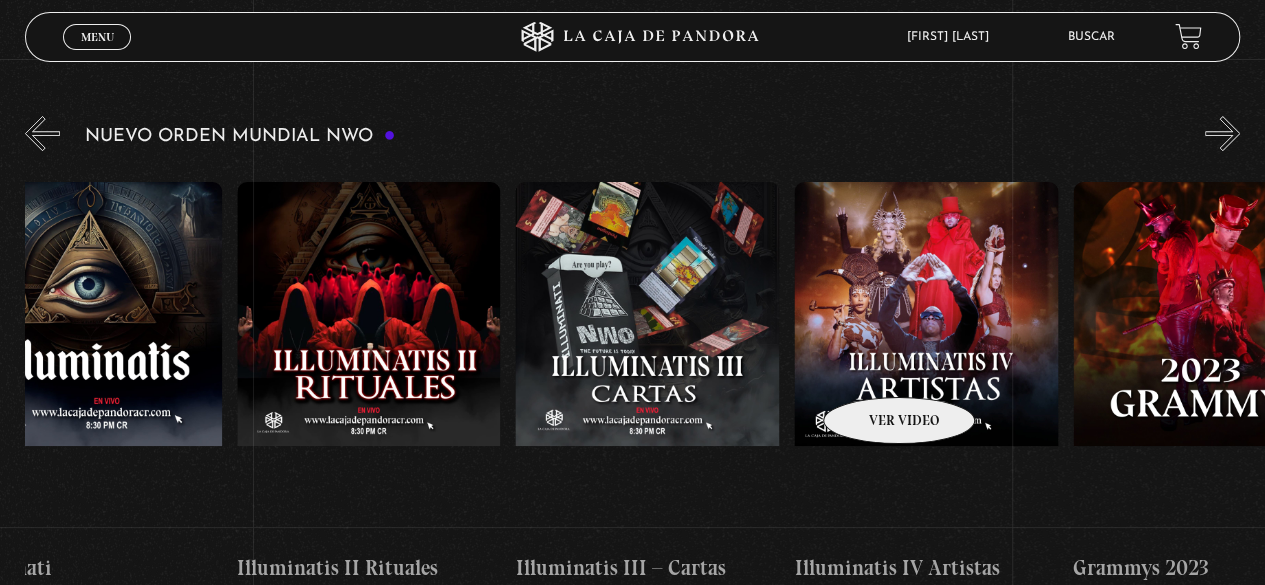 scroll, scrollTop: 0, scrollLeft: 8692, axis: horizontal 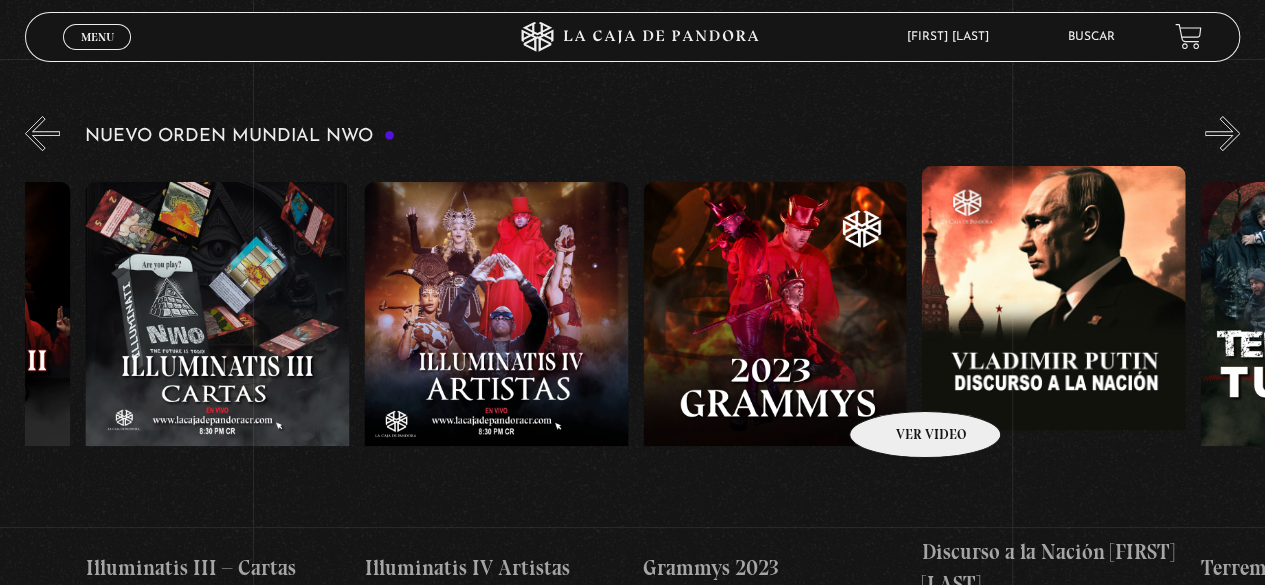 drag, startPoint x: 977, startPoint y: 365, endPoint x: 895, endPoint y: 382, distance: 83.74366 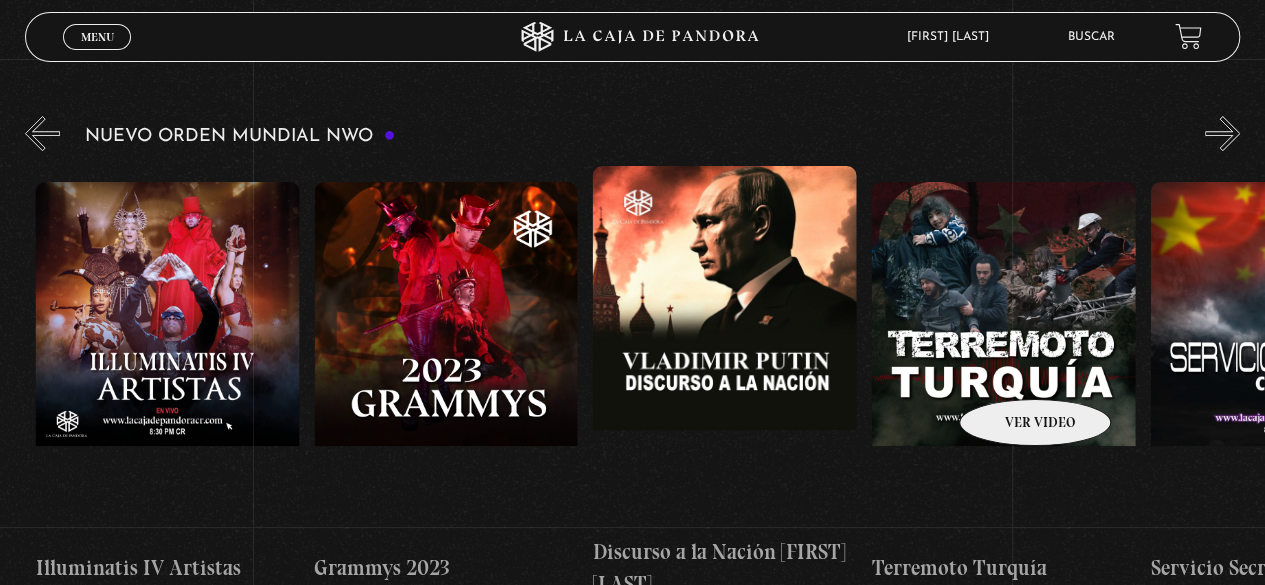 scroll, scrollTop: 0, scrollLeft: 9470, axis: horizontal 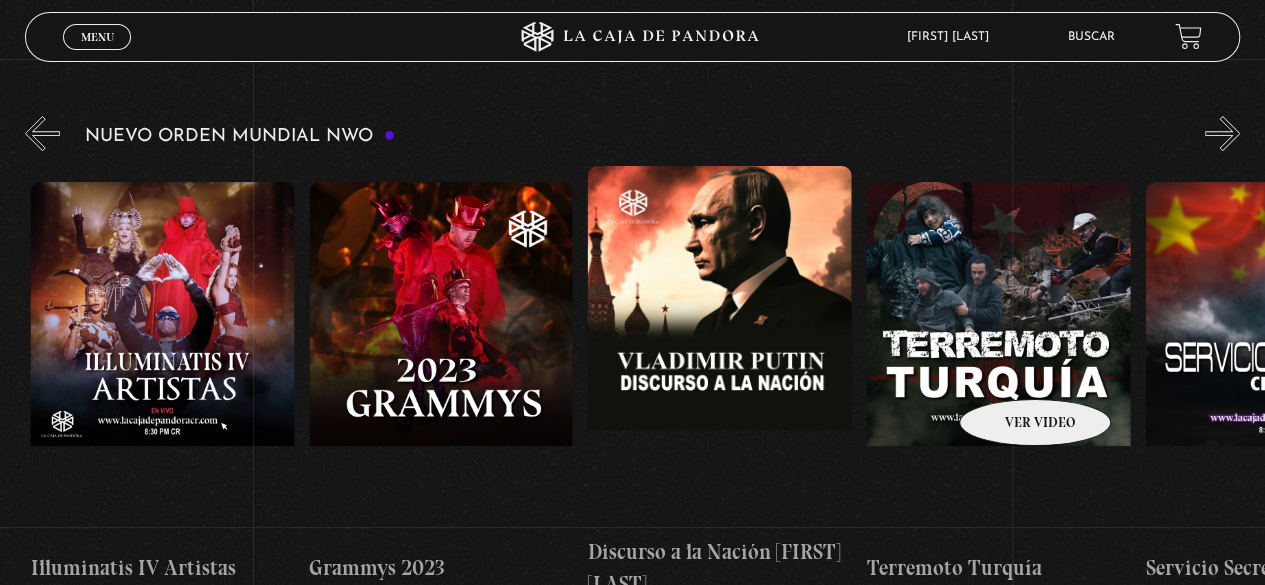 drag, startPoint x: 1070, startPoint y: 347, endPoint x: 1006, endPoint y: 369, distance: 67.6757 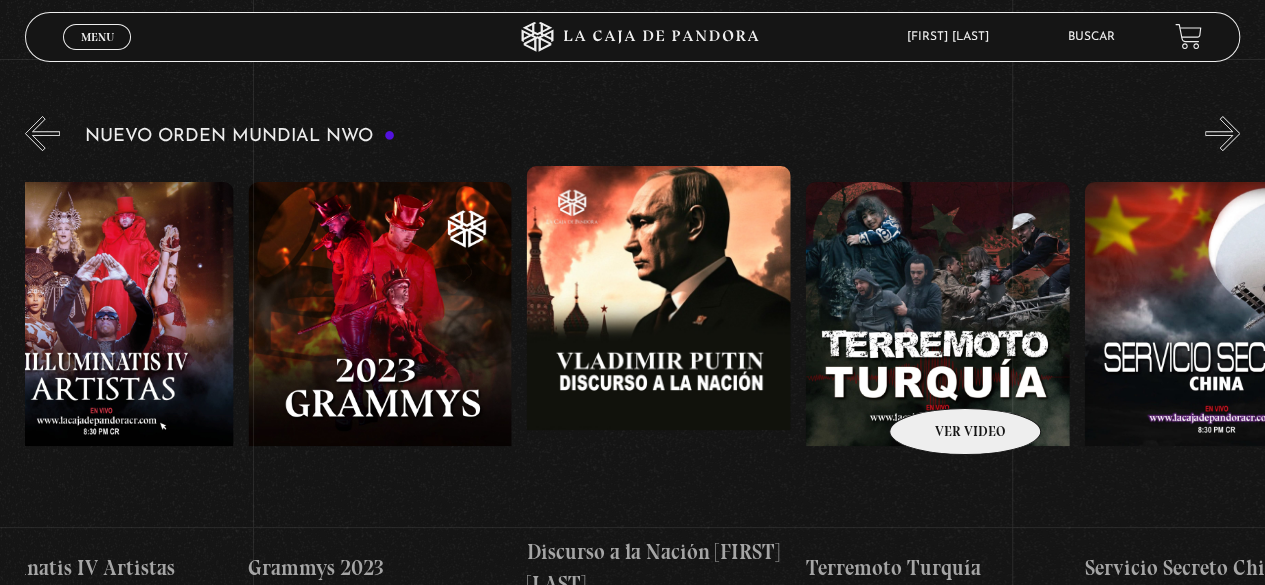 scroll, scrollTop: 0, scrollLeft: 9440, axis: horizontal 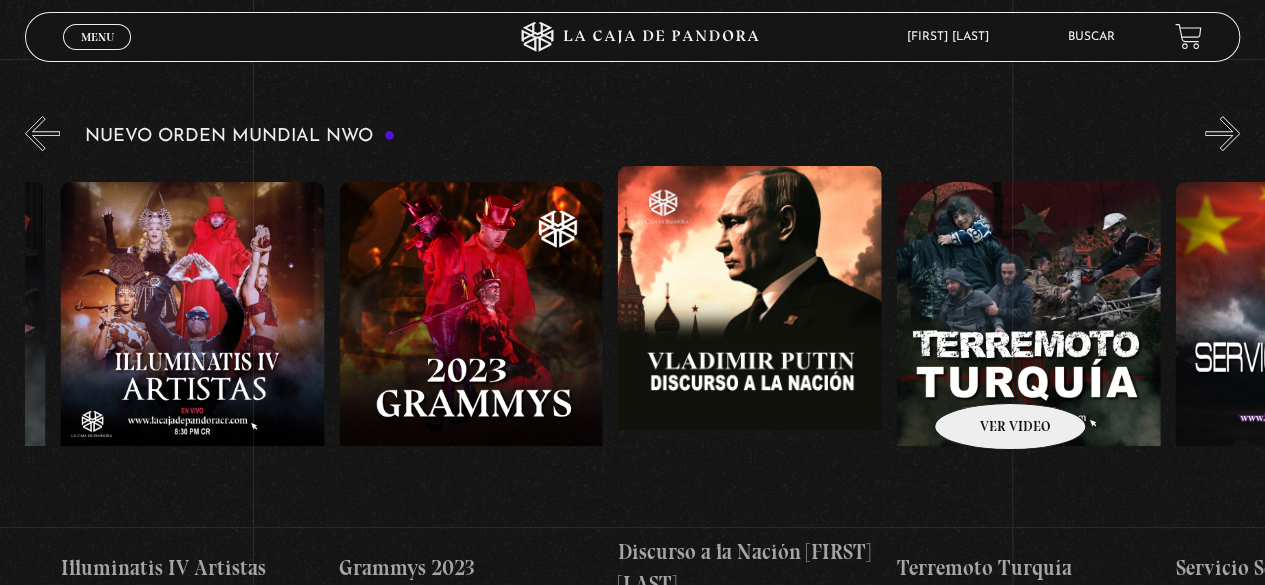 drag, startPoint x: 976, startPoint y: 361, endPoint x: 984, endPoint y: 373, distance: 14.422205 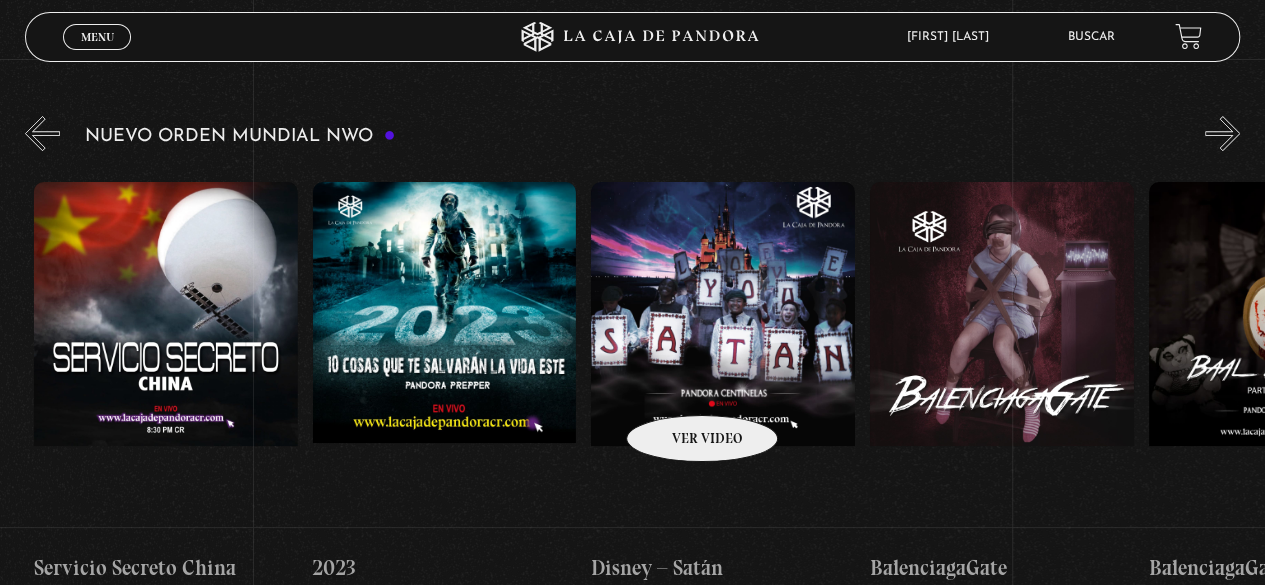 drag, startPoint x: 897, startPoint y: 381, endPoint x: 676, endPoint y: 385, distance: 221.0362 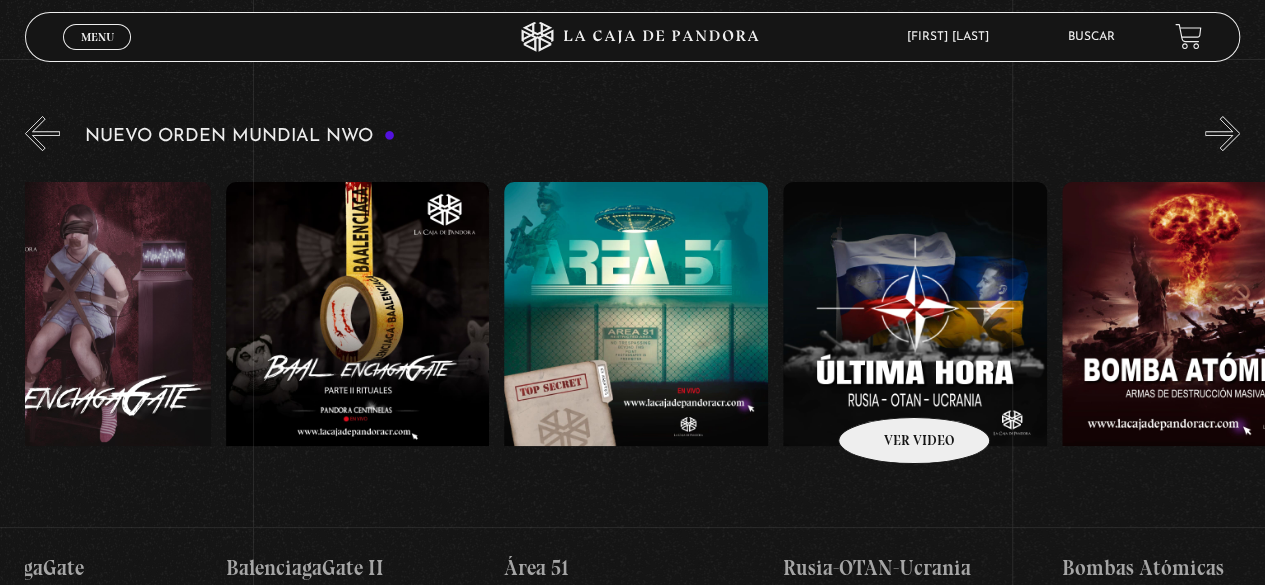 scroll, scrollTop: 0, scrollLeft: 11514, axis: horizontal 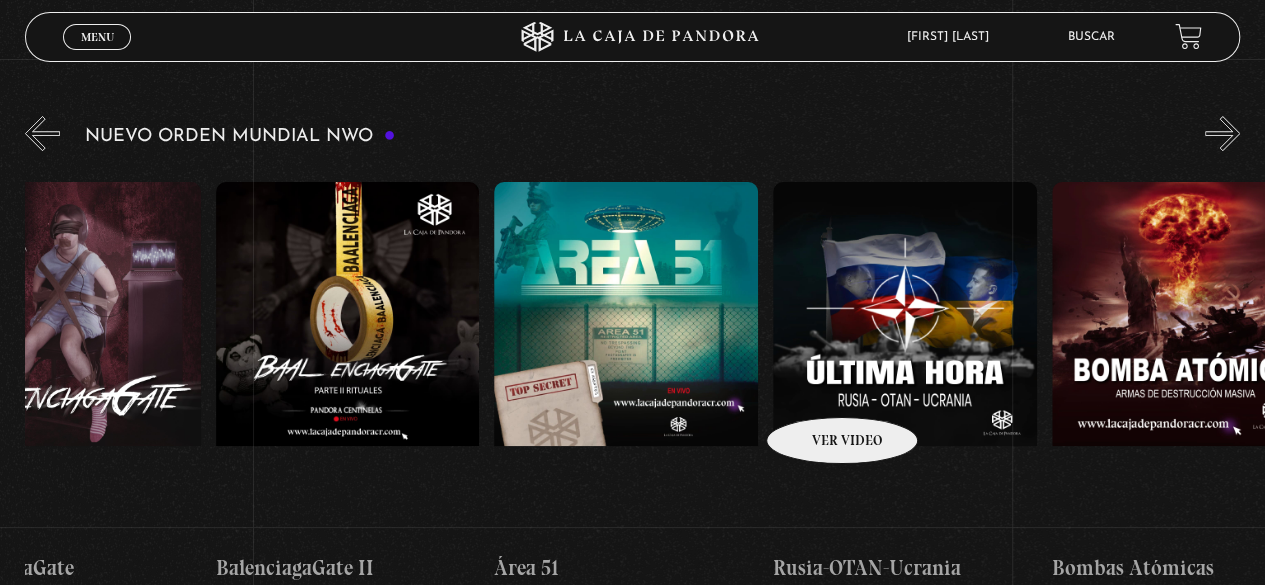 drag, startPoint x: 1002, startPoint y: 381, endPoint x: 816, endPoint y: 387, distance: 186.09676 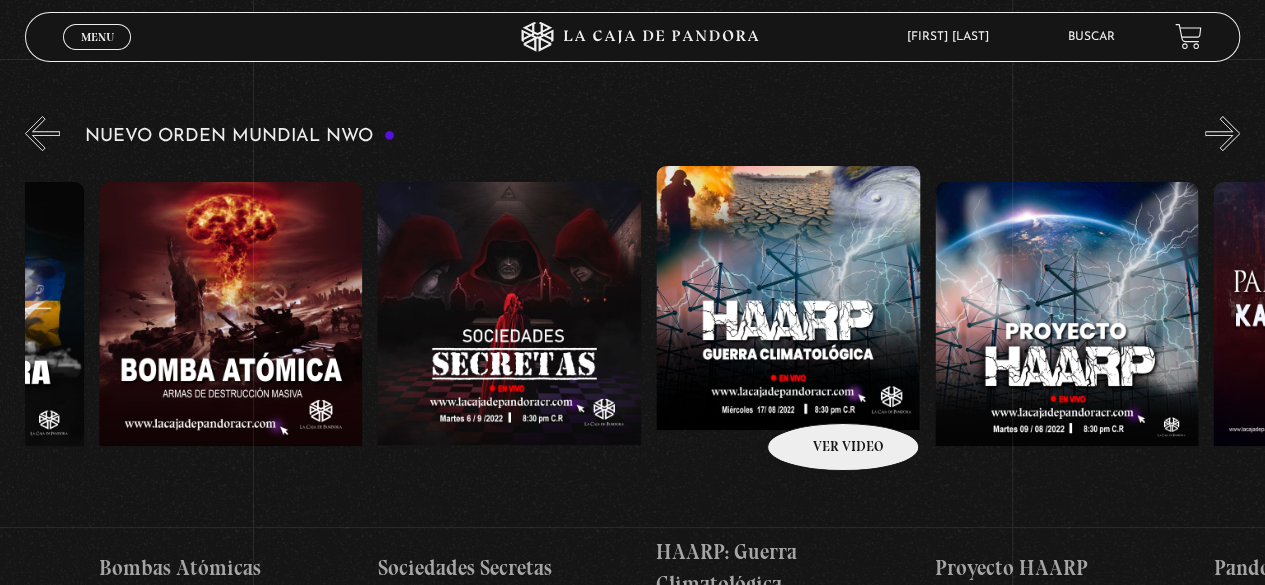 scroll, scrollTop: 0, scrollLeft: 12478, axis: horizontal 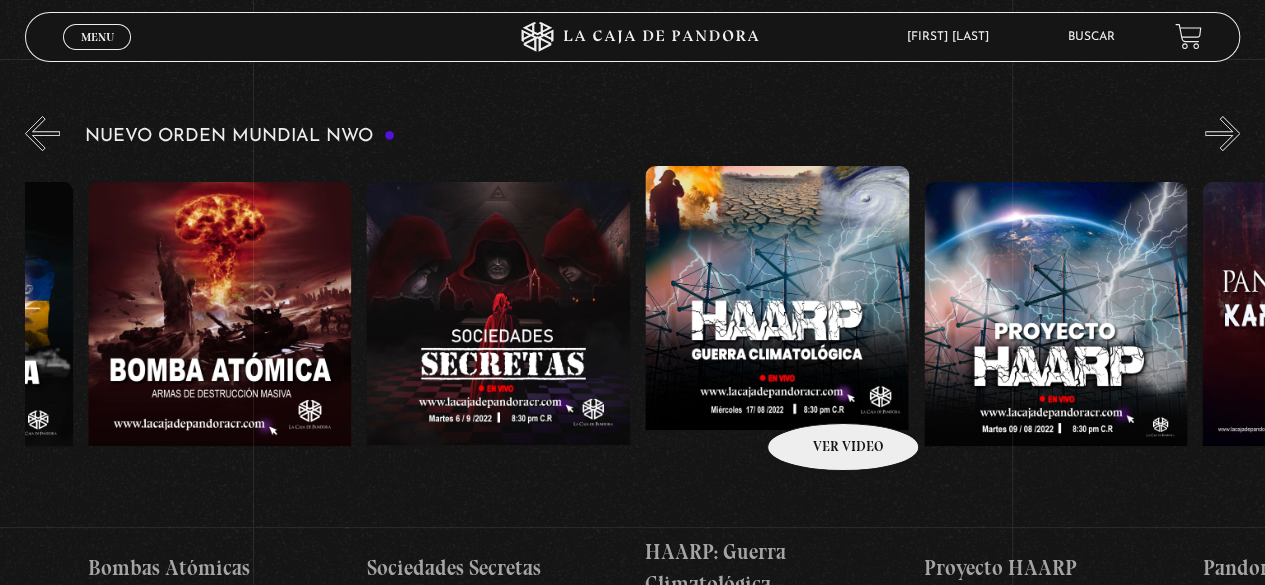 drag, startPoint x: 1002, startPoint y: 385, endPoint x: 810, endPoint y: 393, distance: 192.1666 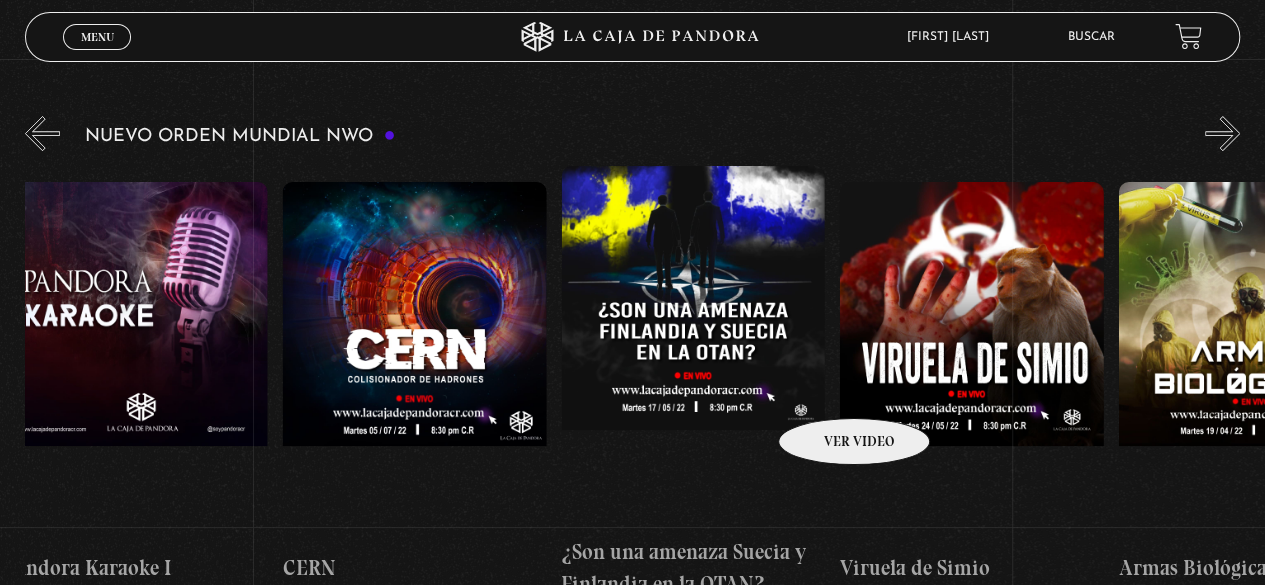 drag, startPoint x: 1066, startPoint y: 387, endPoint x: 826, endPoint y: 388, distance: 240.00209 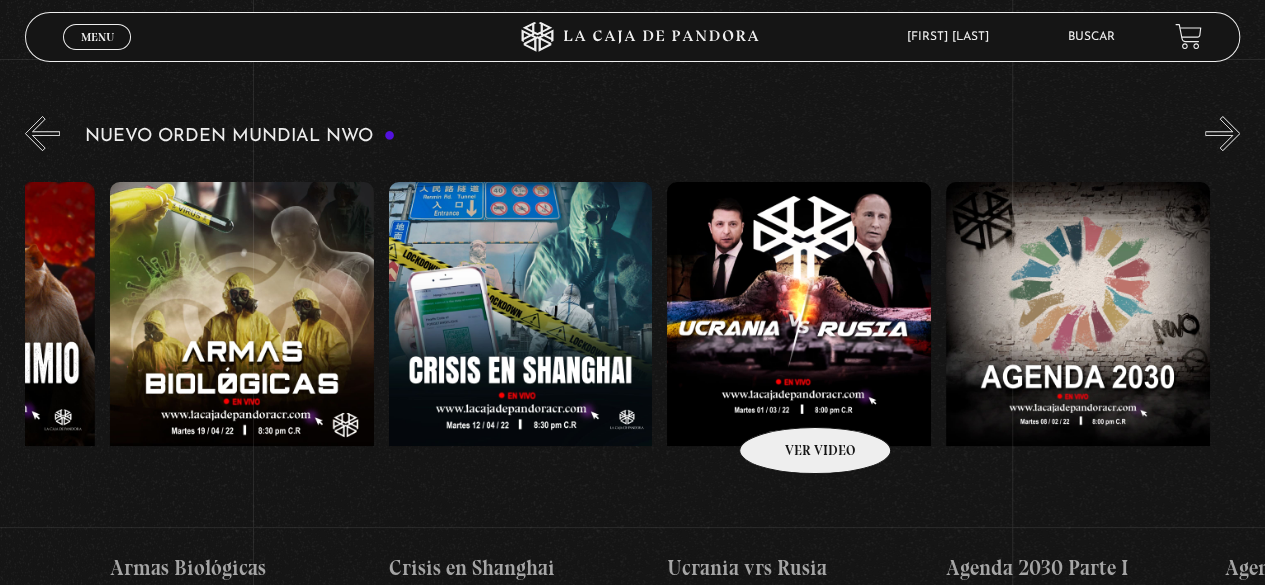 scroll, scrollTop: 0, scrollLeft: 14701, axis: horizontal 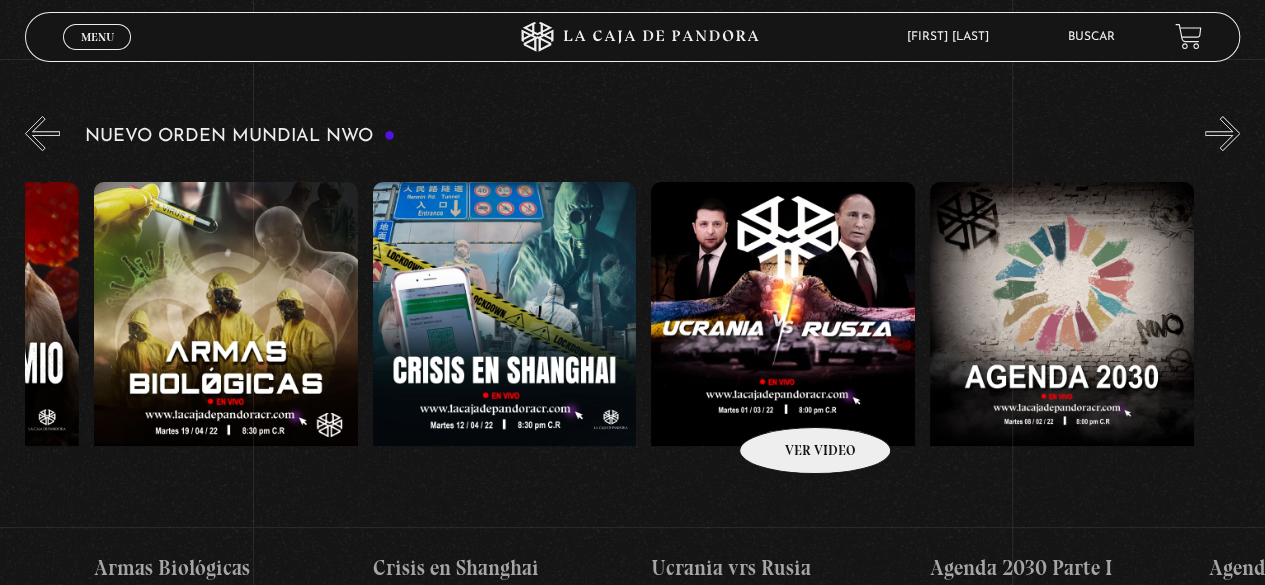 drag, startPoint x: 989, startPoint y: 386, endPoint x: 783, endPoint y: 397, distance: 206.29349 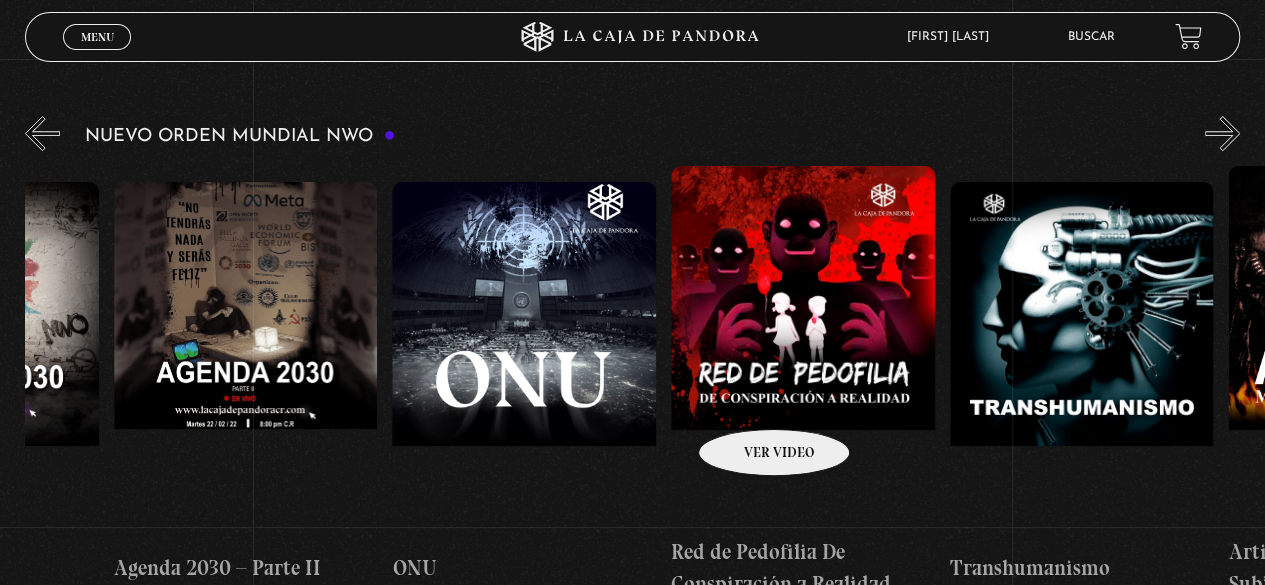 scroll, scrollTop: 0, scrollLeft: 15807, axis: horizontal 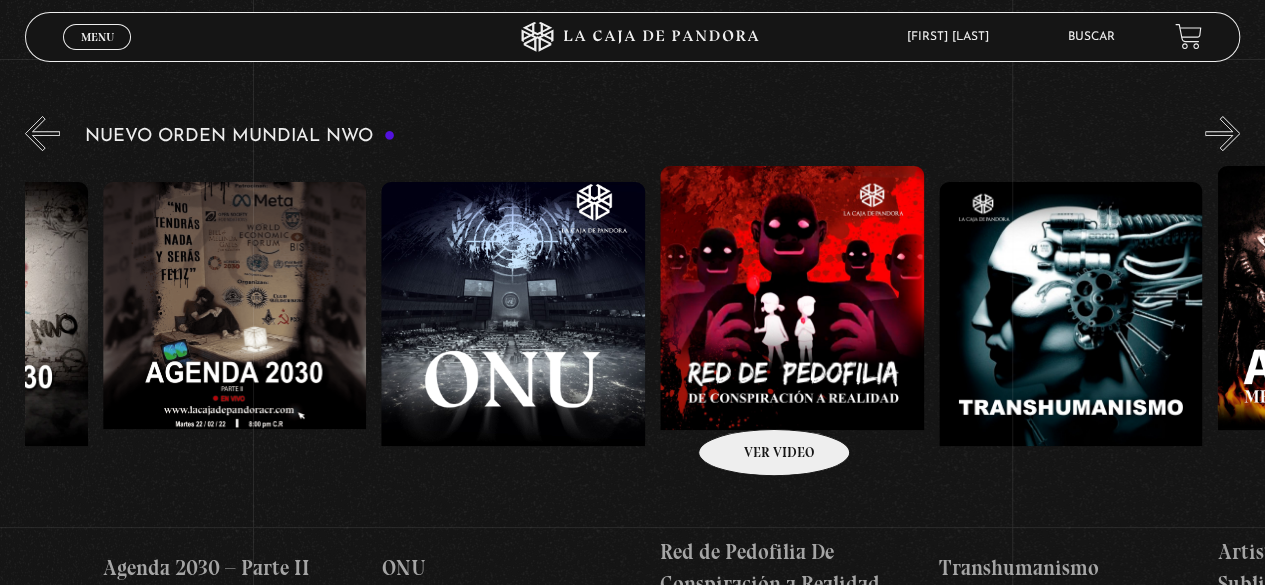 drag, startPoint x: 962, startPoint y: 392, endPoint x: 741, endPoint y: 399, distance: 221.11082 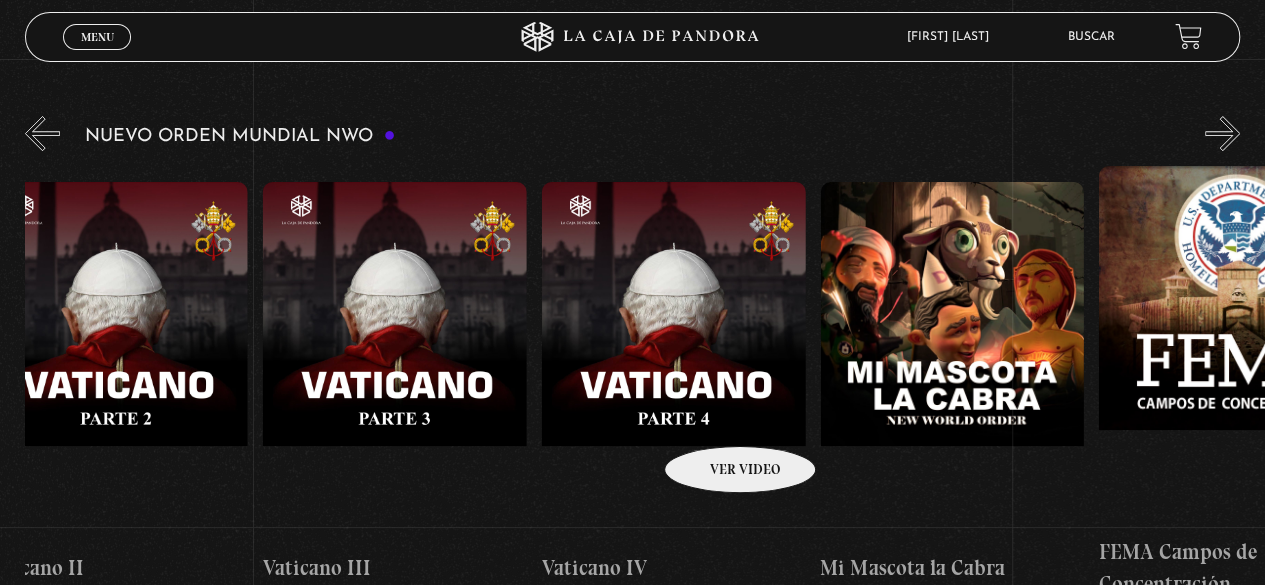 scroll, scrollTop: 0, scrollLeft: 17638, axis: horizontal 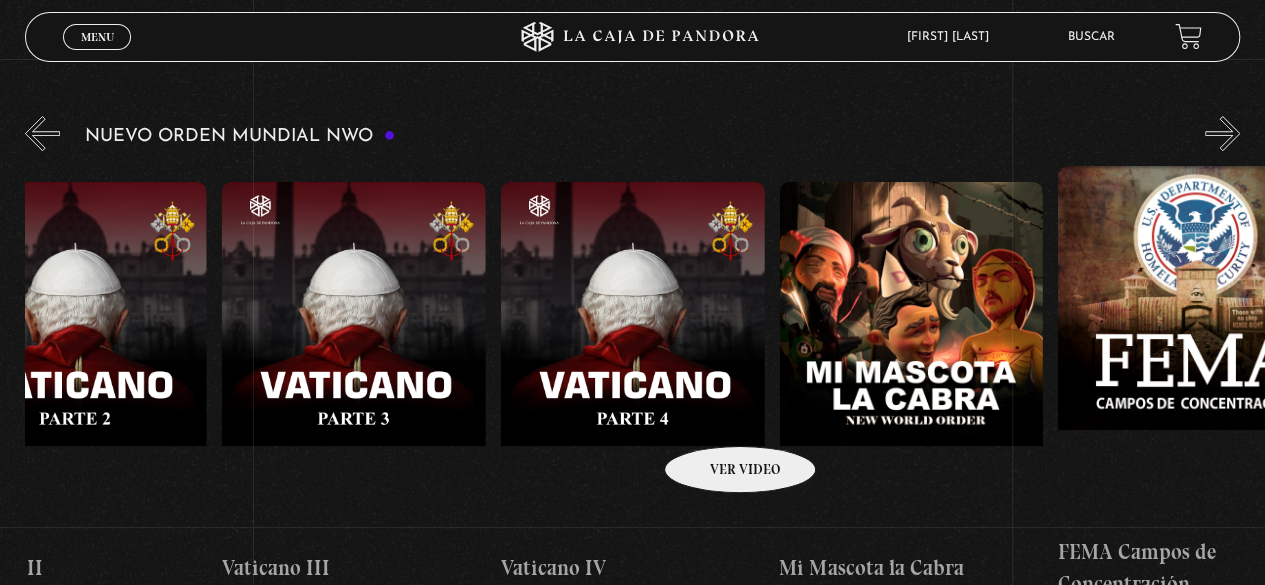 drag, startPoint x: 1067, startPoint y: 395, endPoint x: 707, endPoint y: 423, distance: 361.08725 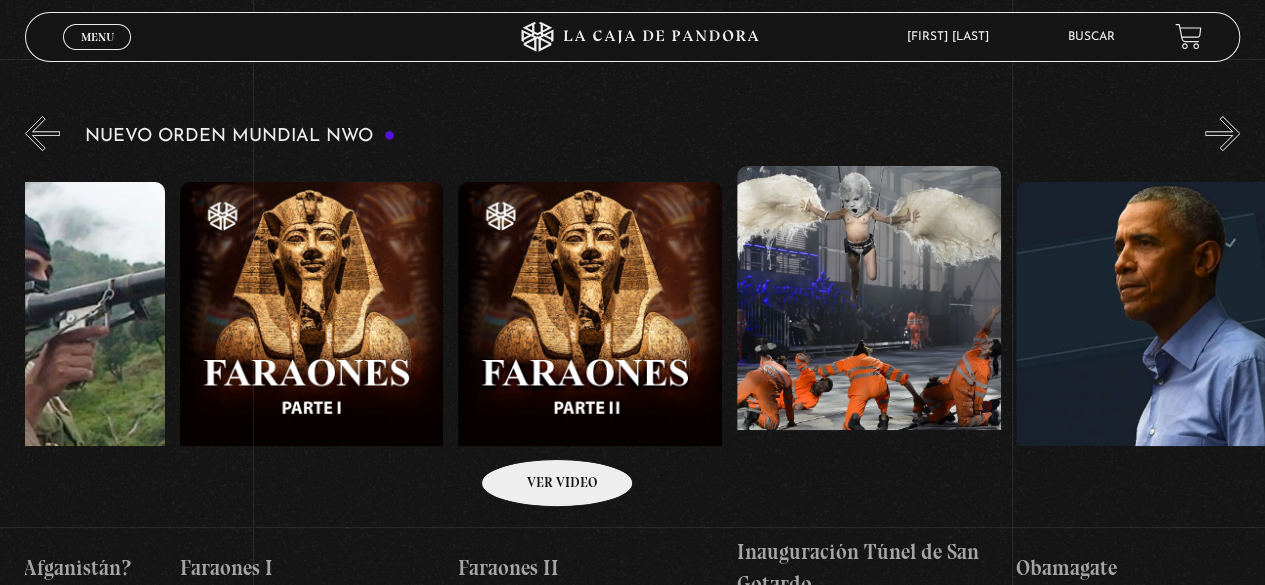 drag, startPoint x: 983, startPoint y: 412, endPoint x: 716, endPoint y: 383, distance: 268.57028 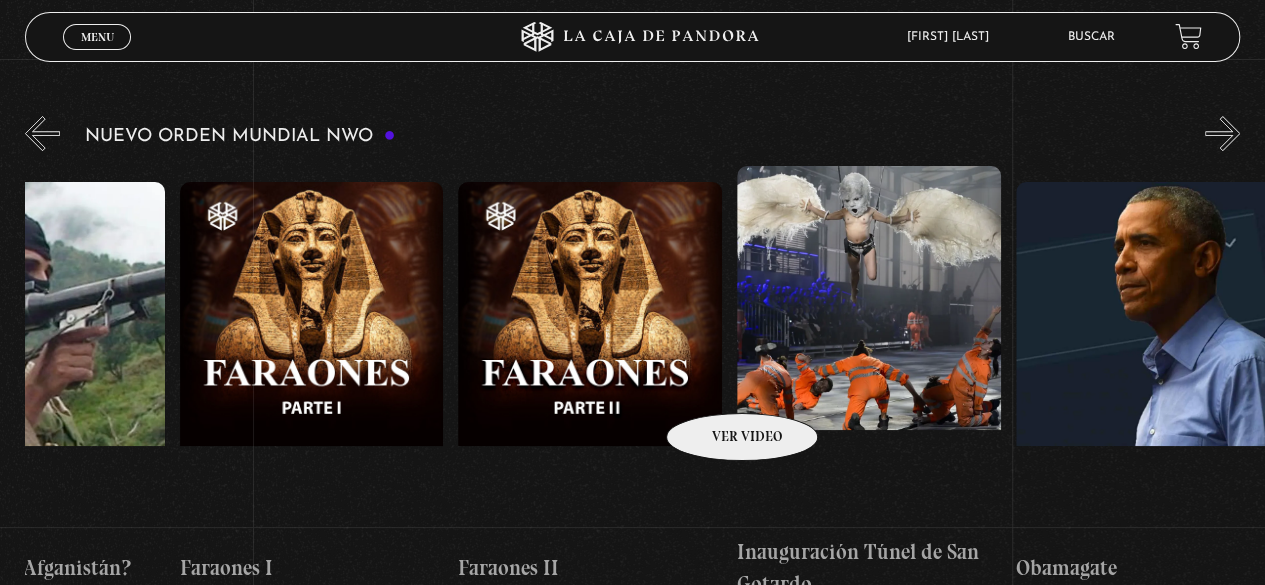 scroll, scrollTop: 0, scrollLeft: 19045, axis: horizontal 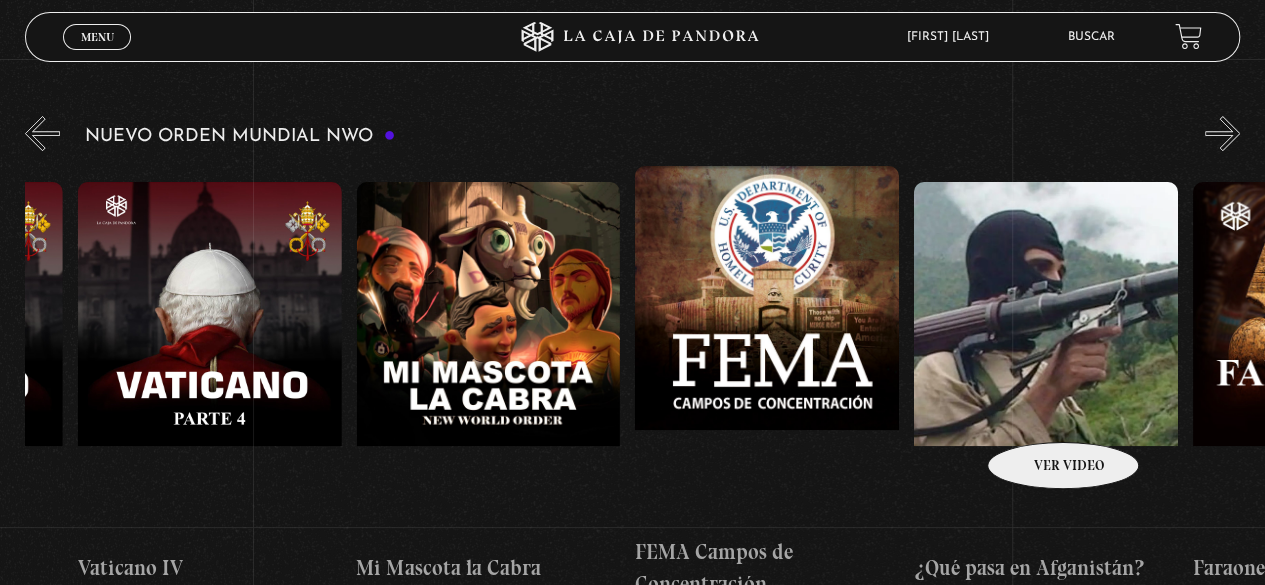 drag, startPoint x: 1002, startPoint y: 321, endPoint x: 1042, endPoint y: 409, distance: 96.66437 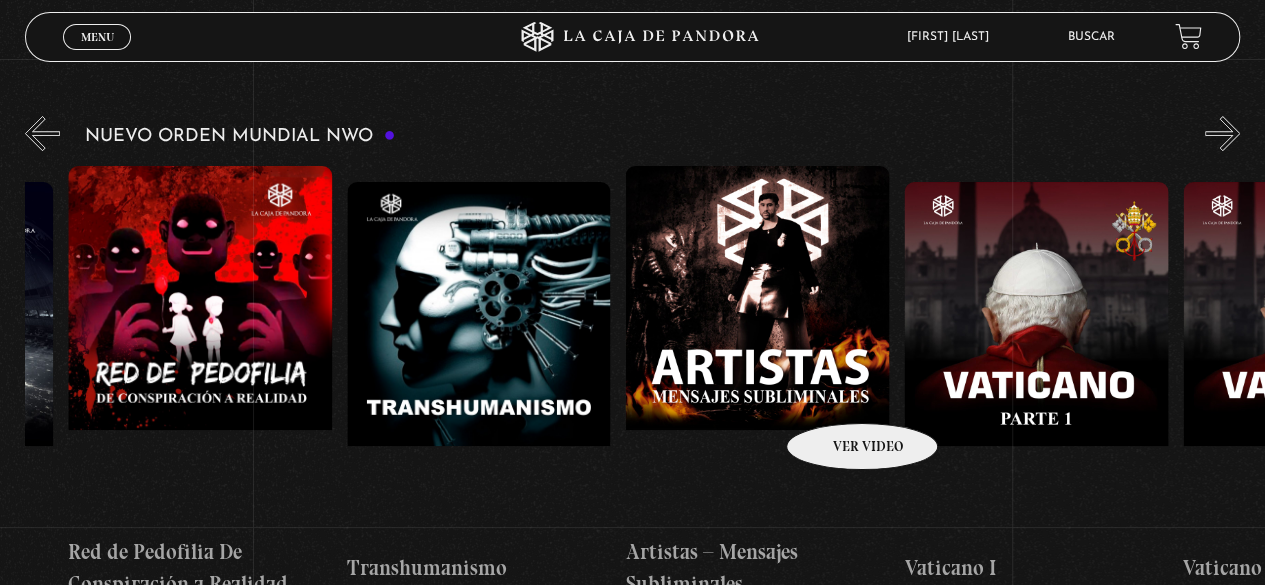 scroll, scrollTop: 0, scrollLeft: 16394, axis: horizontal 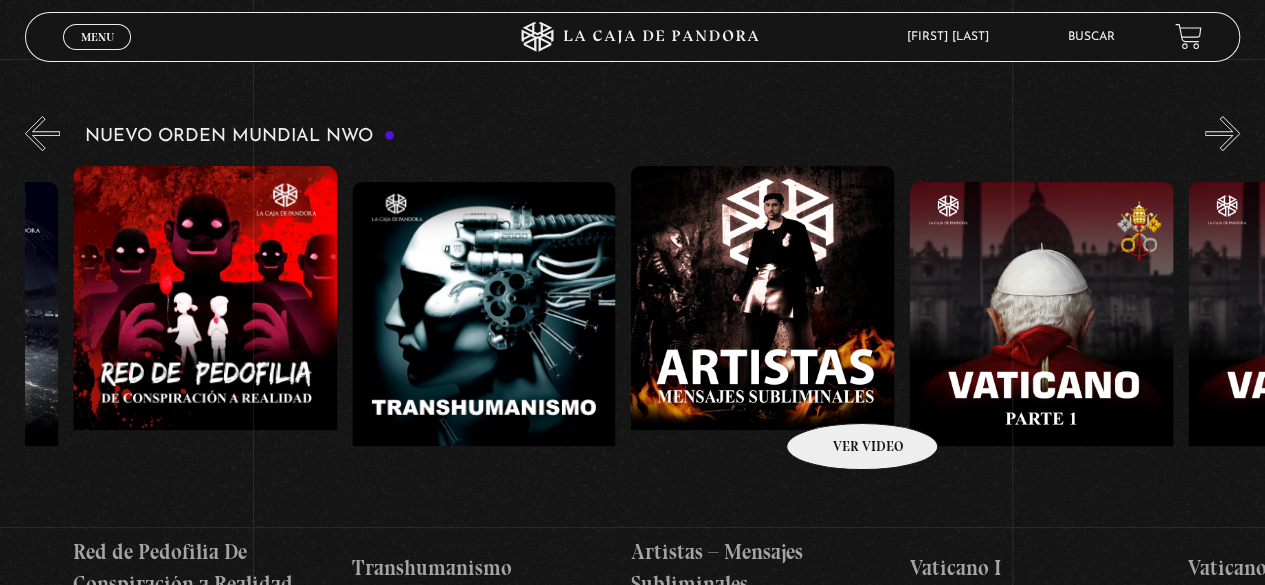 drag, startPoint x: 502, startPoint y: 389, endPoint x: 836, endPoint y: 393, distance: 334.02396 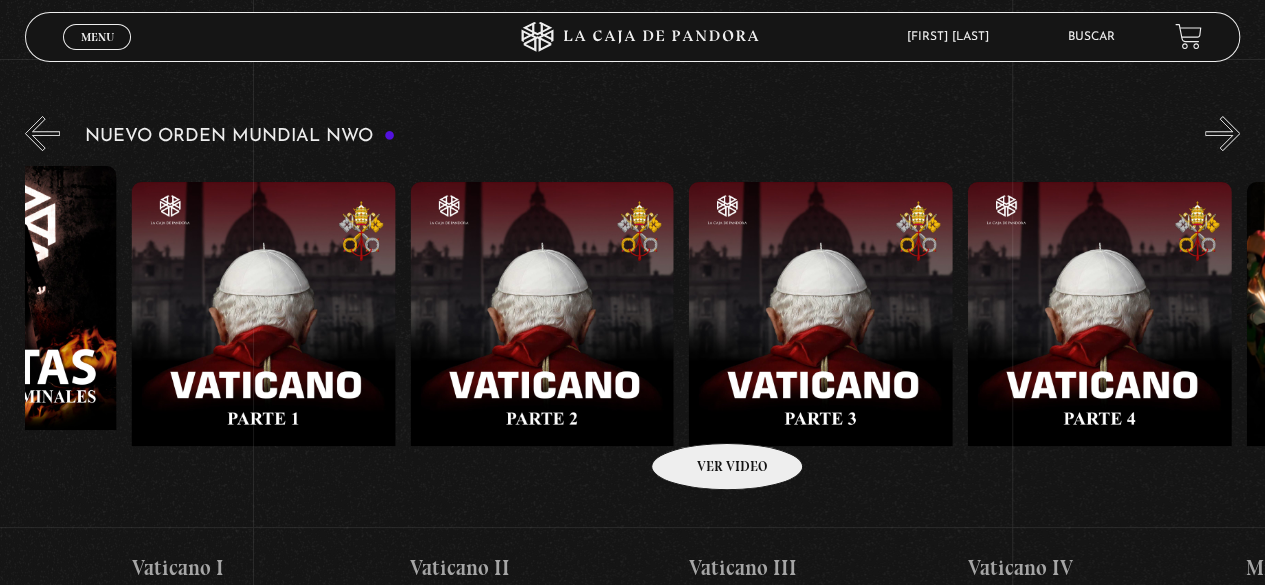 drag, startPoint x: 856, startPoint y: 405, endPoint x: 674, endPoint y: 405, distance: 182 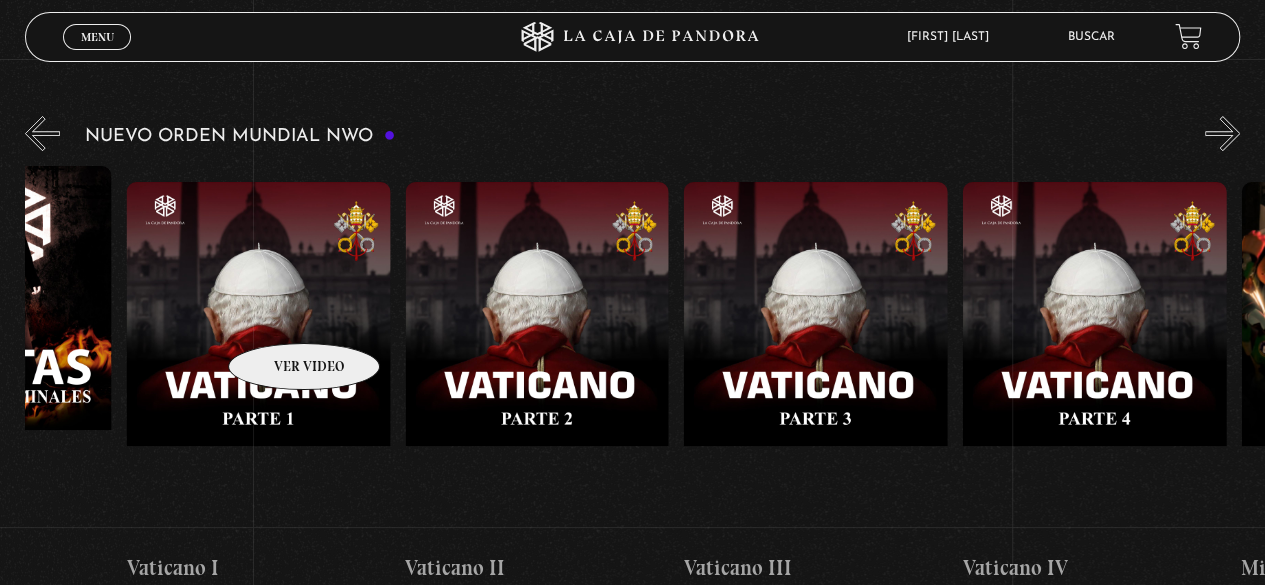 click at bounding box center [259, 362] 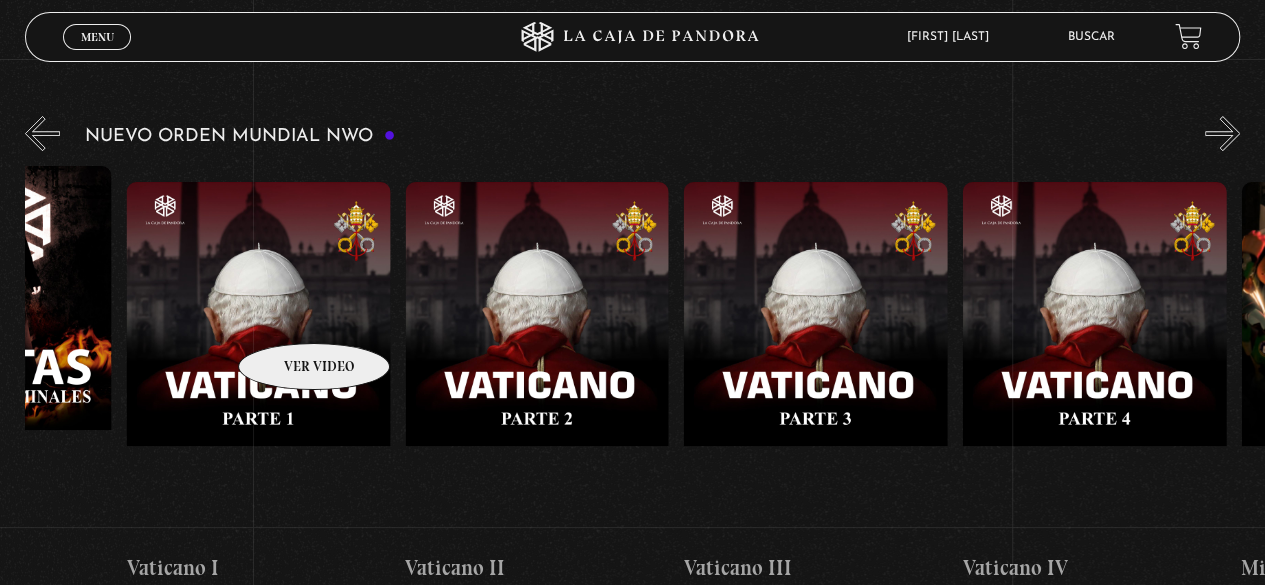 click at bounding box center (259, 362) 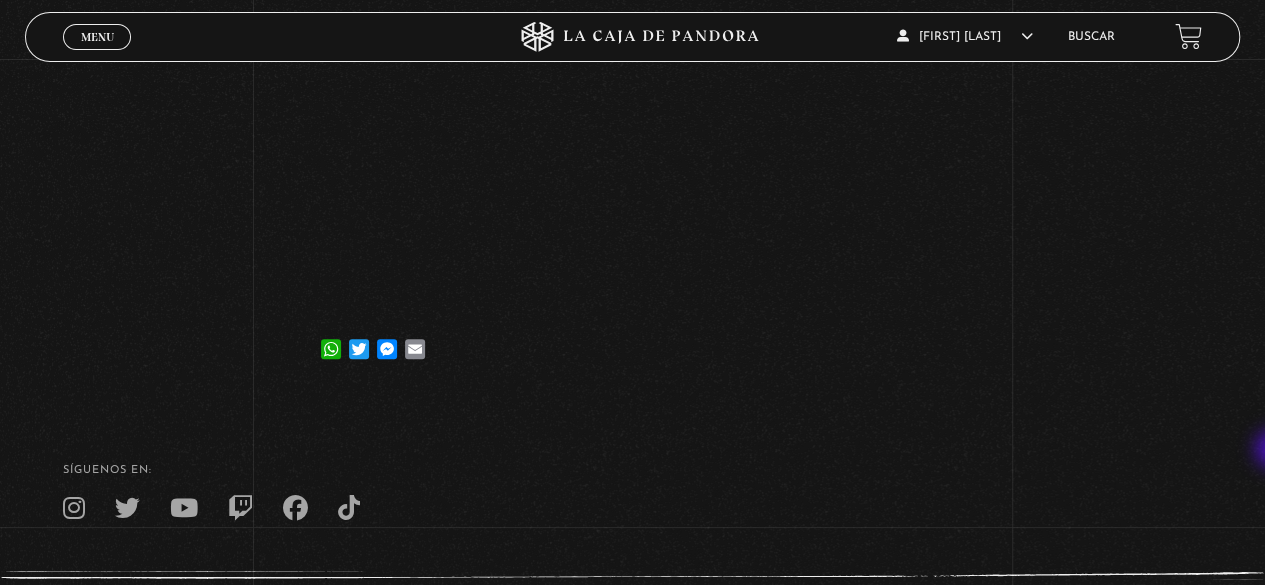 scroll, scrollTop: 300, scrollLeft: 0, axis: vertical 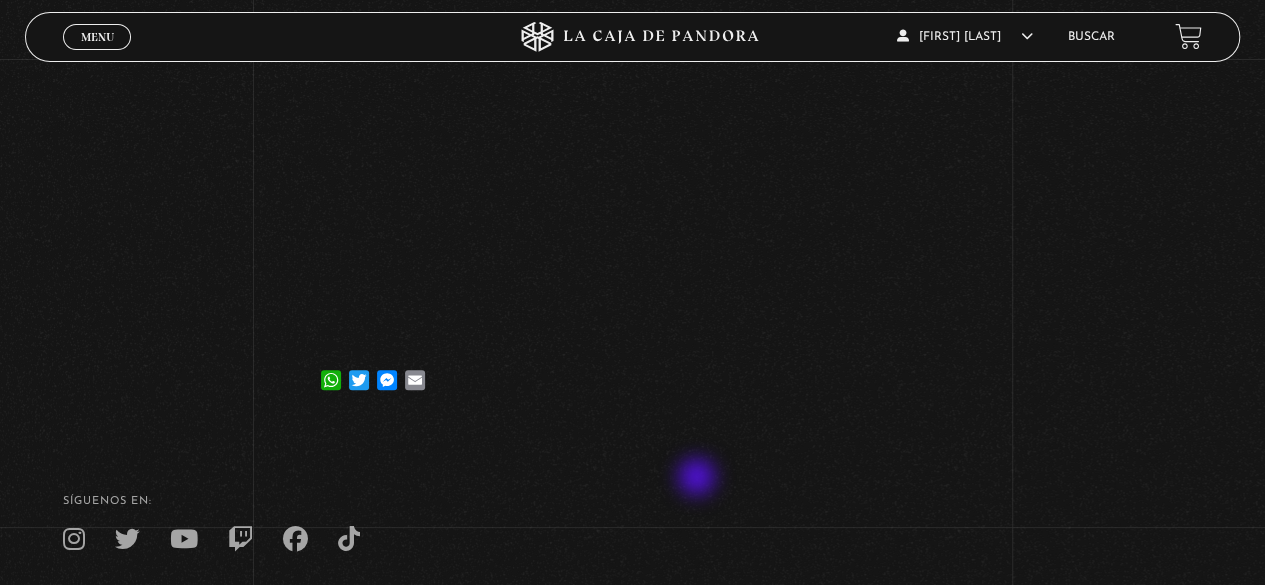 click on "SÍguenos en:
La Caja de Pandora, Derechos Reservados  [YEAR]
Realizado por" at bounding box center [632, 579] 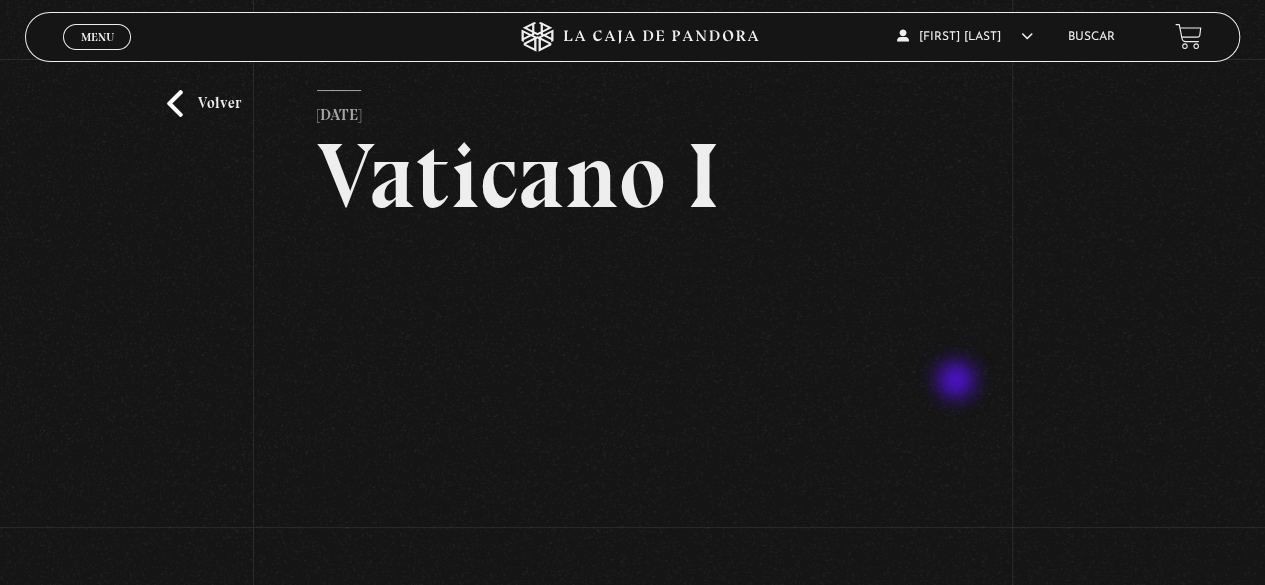 scroll, scrollTop: 0, scrollLeft: 0, axis: both 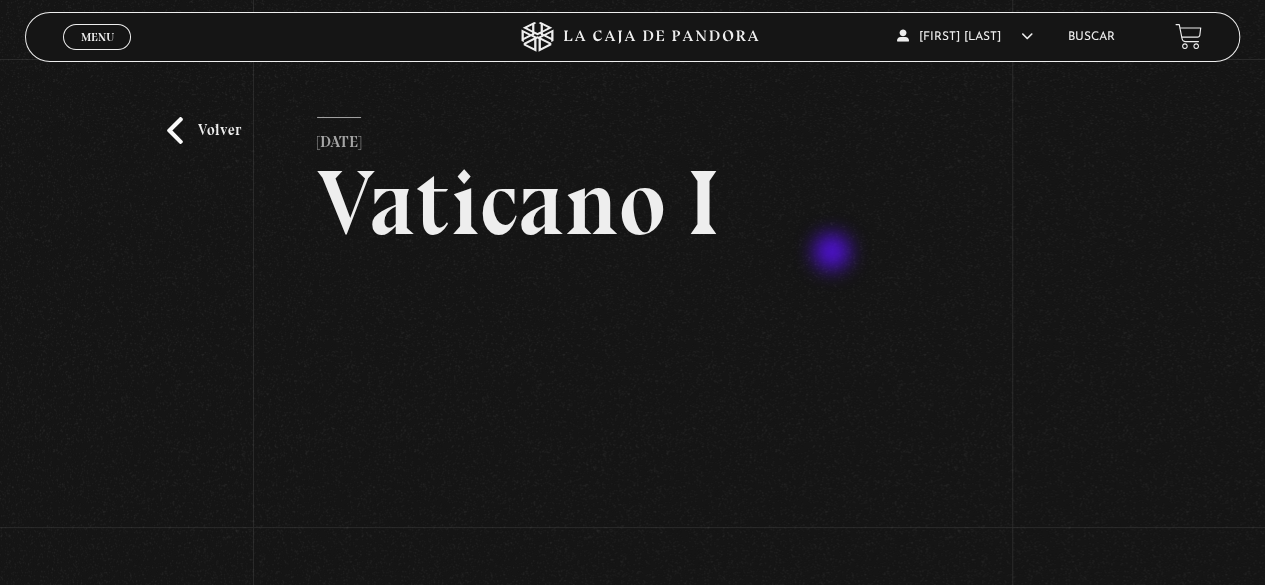 drag, startPoint x: 824, startPoint y: 239, endPoint x: 1092, endPoint y: 168, distance: 277.2454 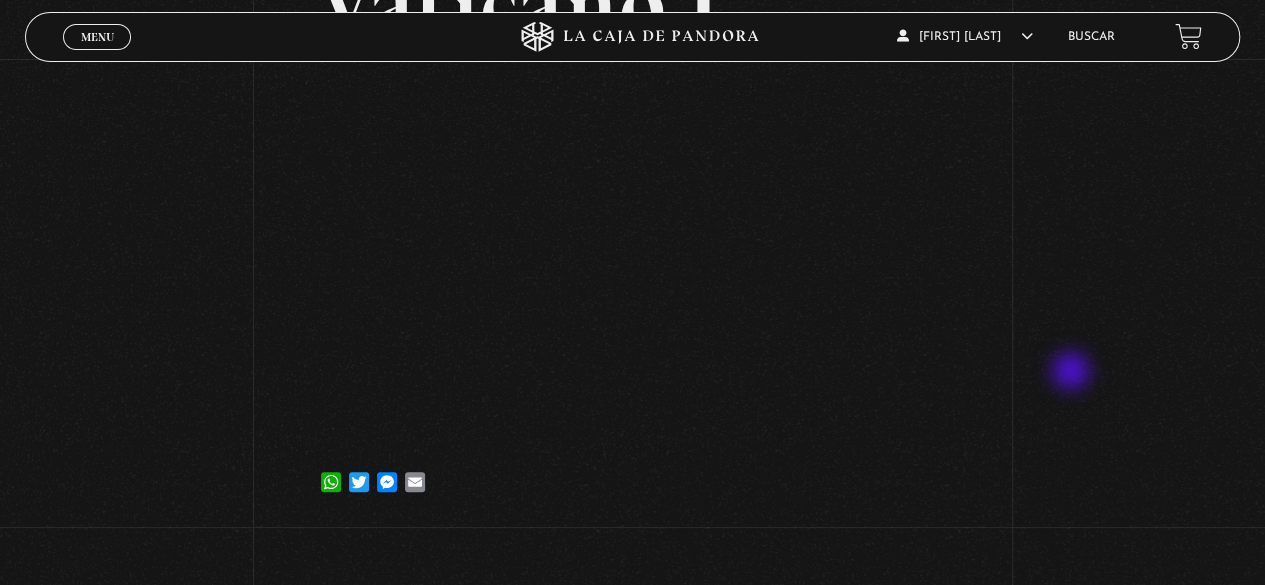 scroll, scrollTop: 199, scrollLeft: 0, axis: vertical 